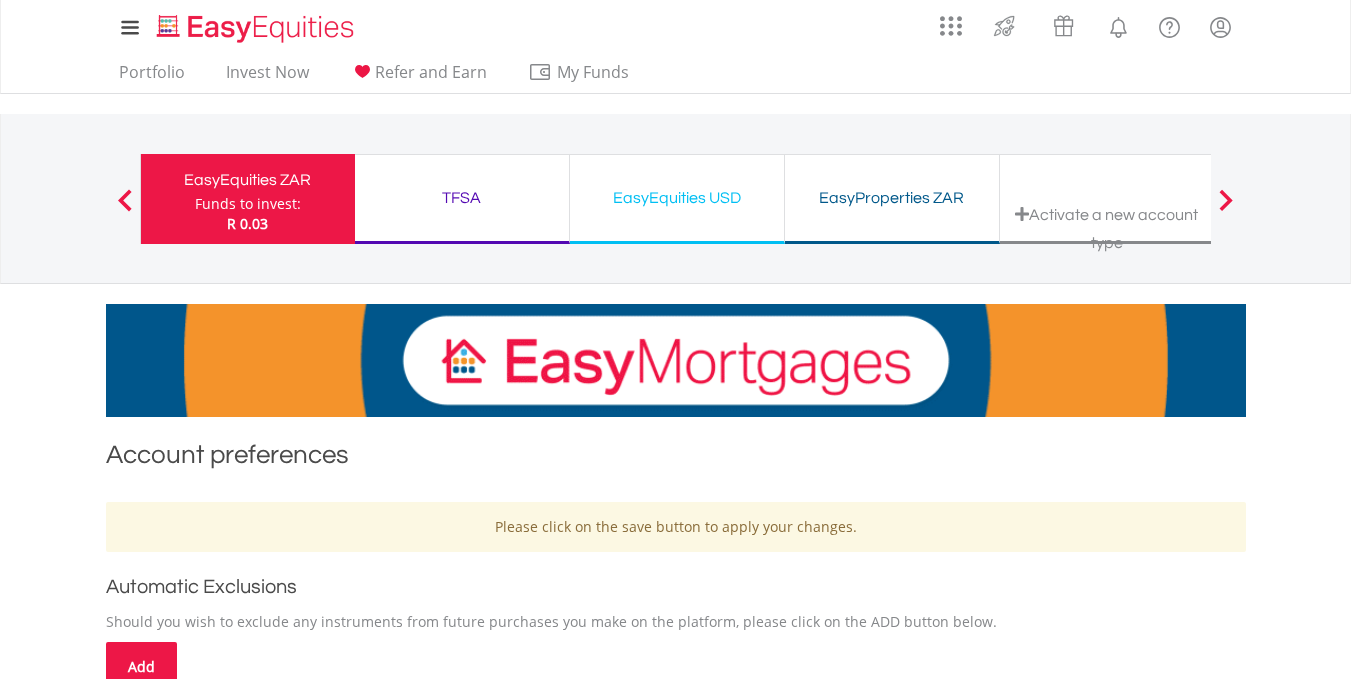 scroll, scrollTop: 634, scrollLeft: 0, axis: vertical 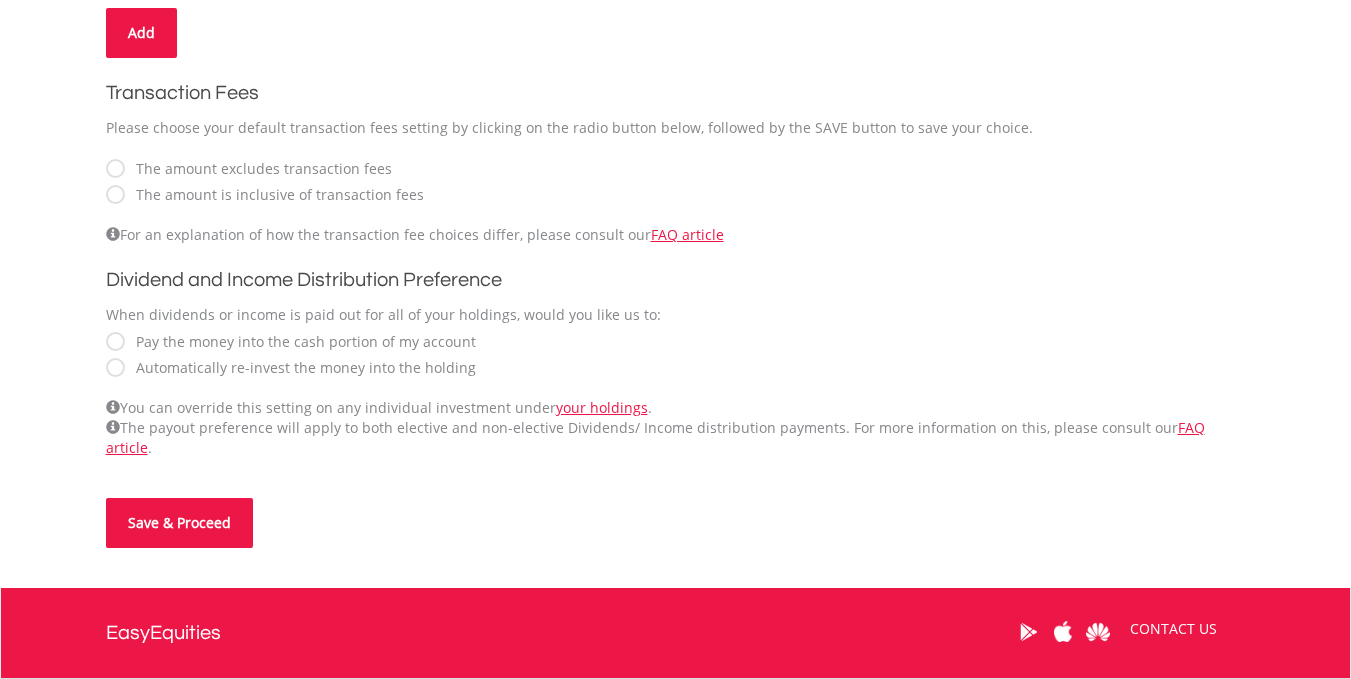 click on "Pay the money into the cash portion of my account" at bounding box center [301, 342] 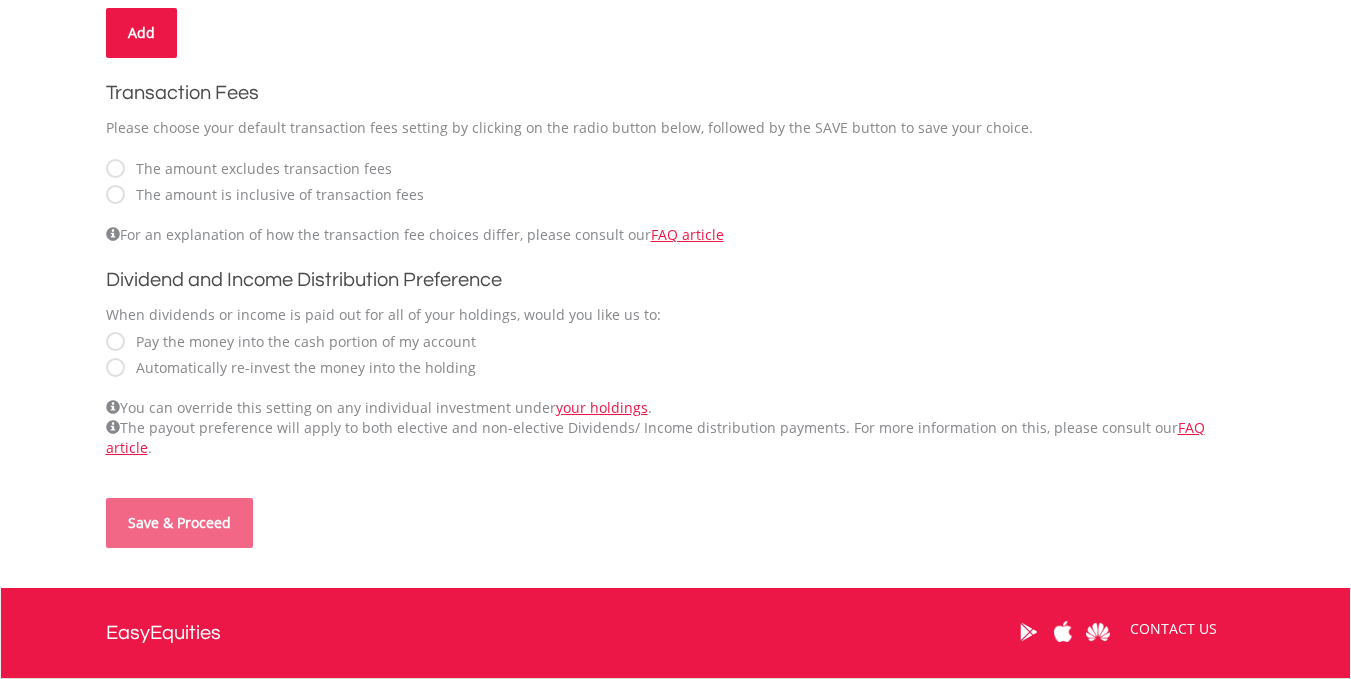 click on "The amount excludes transaction fees" at bounding box center (259, 169) 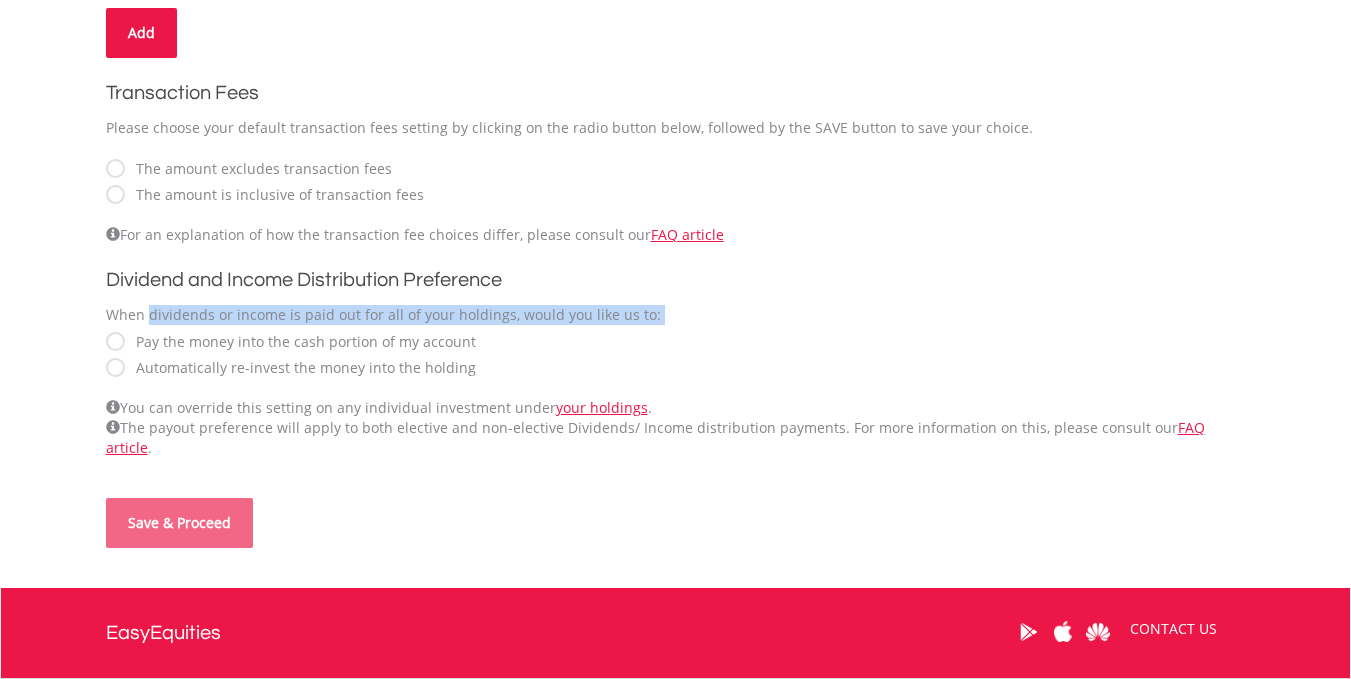 drag, startPoint x: 124, startPoint y: 321, endPoint x: 119, endPoint y: 340, distance: 19.646883 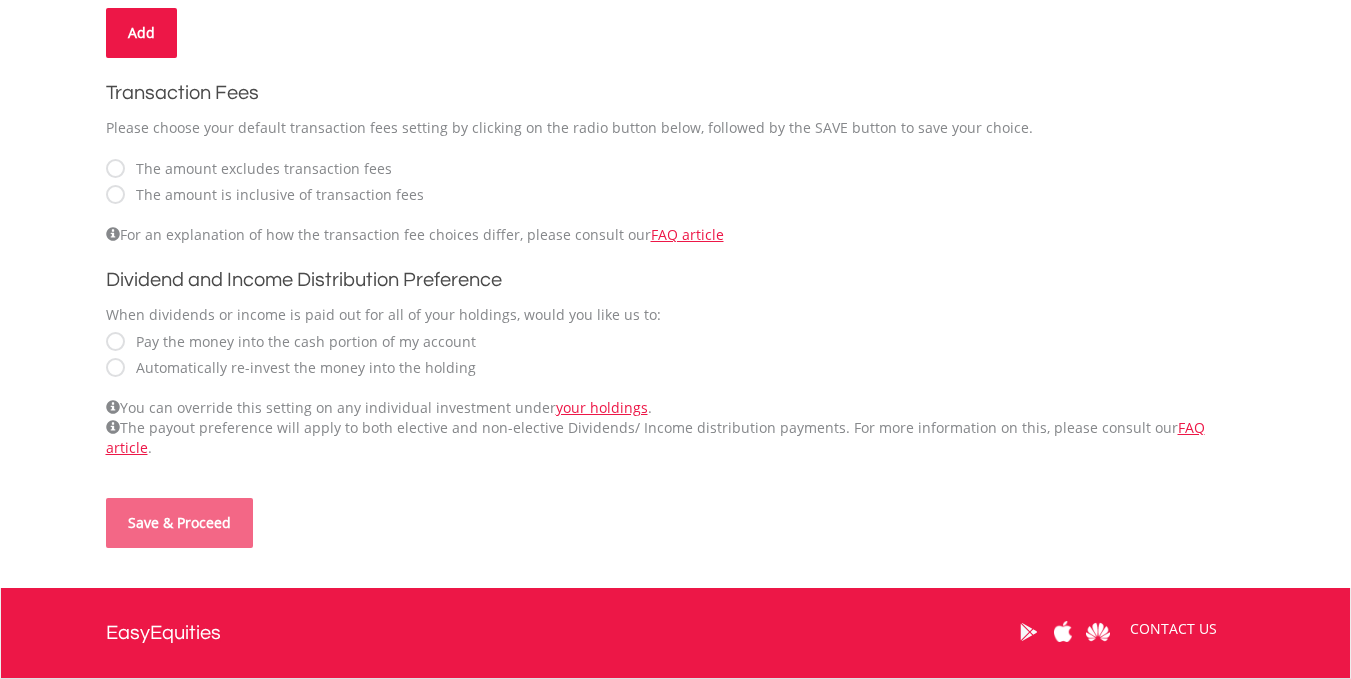 click on "Automatic Exclusions
Instrument
Always Exclude
Start Date
End Date
Delete
Should you wish to exclude any instruments from future purchases you make on the platform, please click on the ADD button below.
Add
Transaction Fees
Please choose your default transaction fees setting by clicking on the radio button below, followed by the SAVE button to save your choice.
The amount excludes transaction fees The amount is inclusive of transaction fees
For an explanation of how the transaction fee choices differ, please consult our
FAQ article
Dividend and Income Distribution Preference
When dividends or income is paid out for all of your holdings, would you like us to:
Pay the money into the cash portion of my account Automatically re-invest the money into the holding" at bounding box center (676, 243) 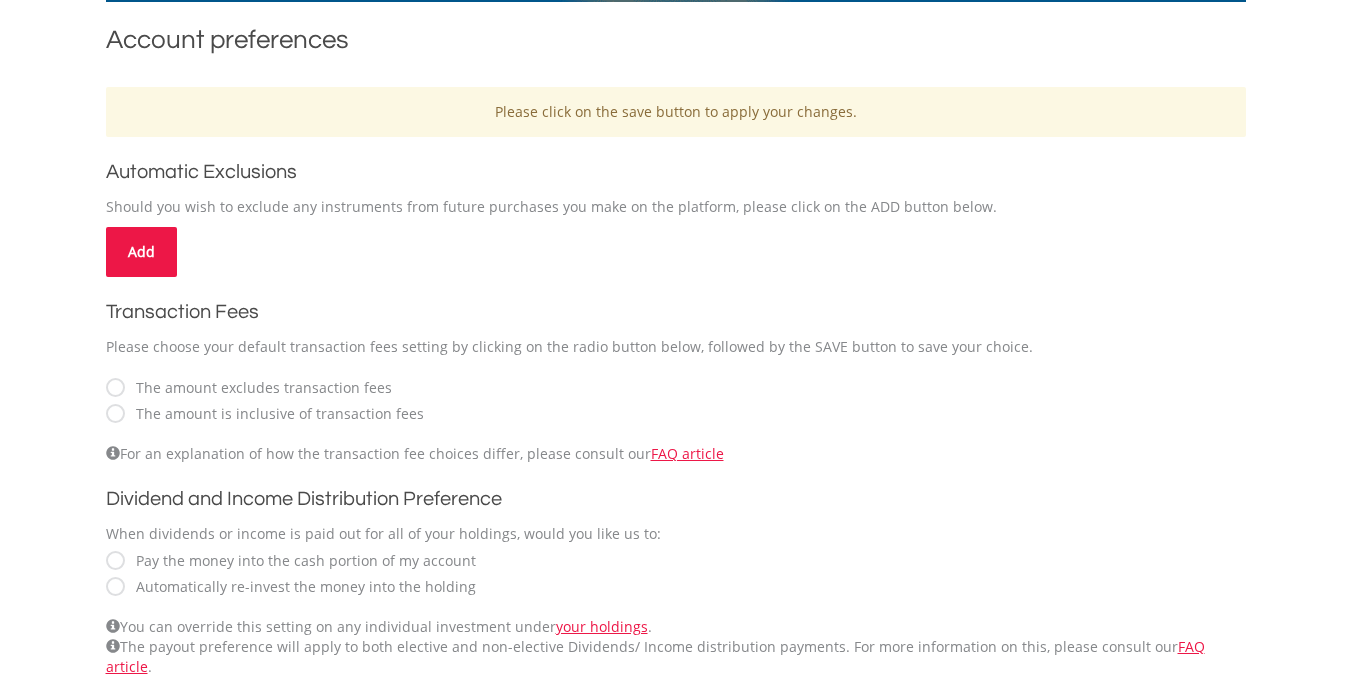 scroll, scrollTop: 408, scrollLeft: 0, axis: vertical 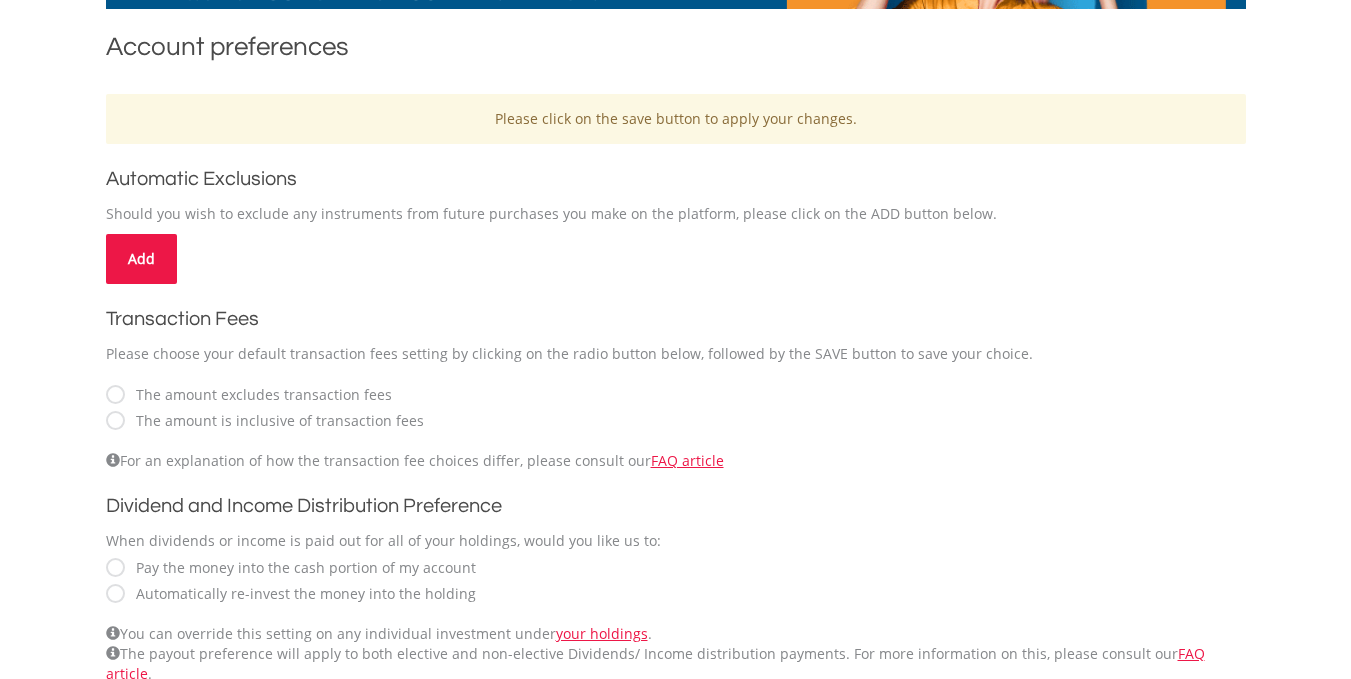 click on "Add" at bounding box center [141, 259] 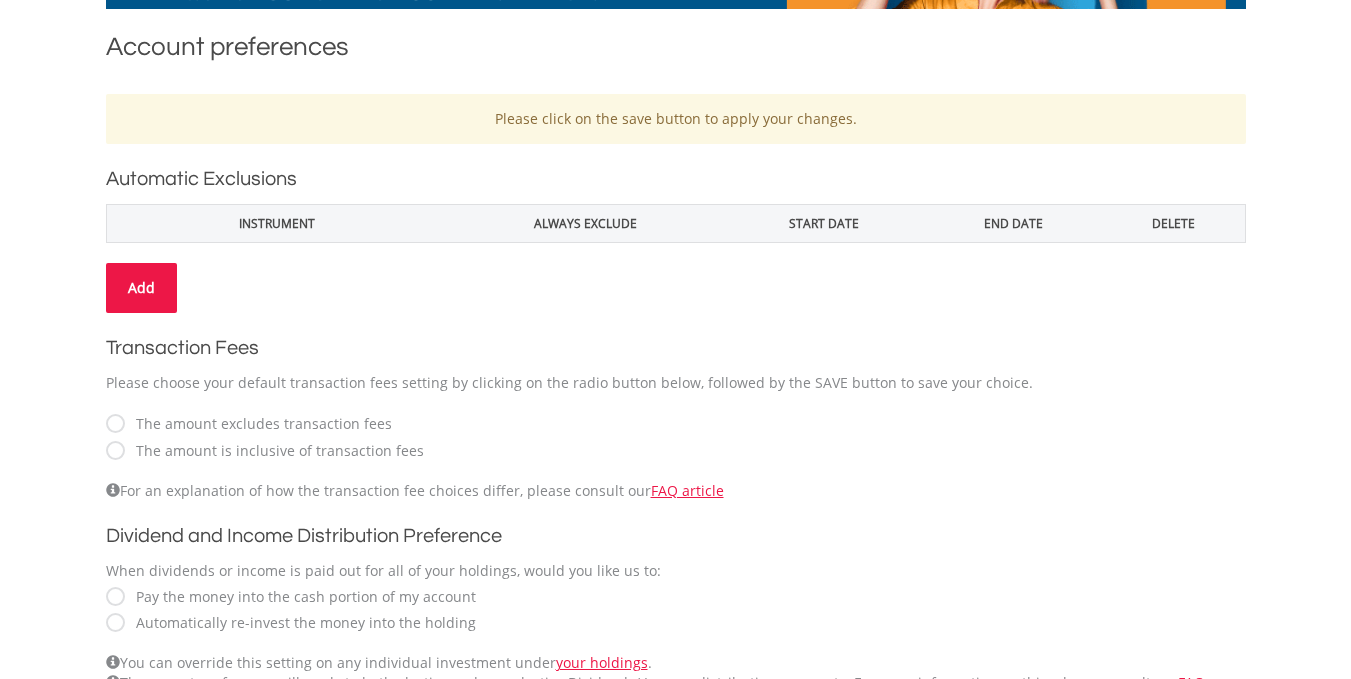 click on "Add" at bounding box center [141, 288] 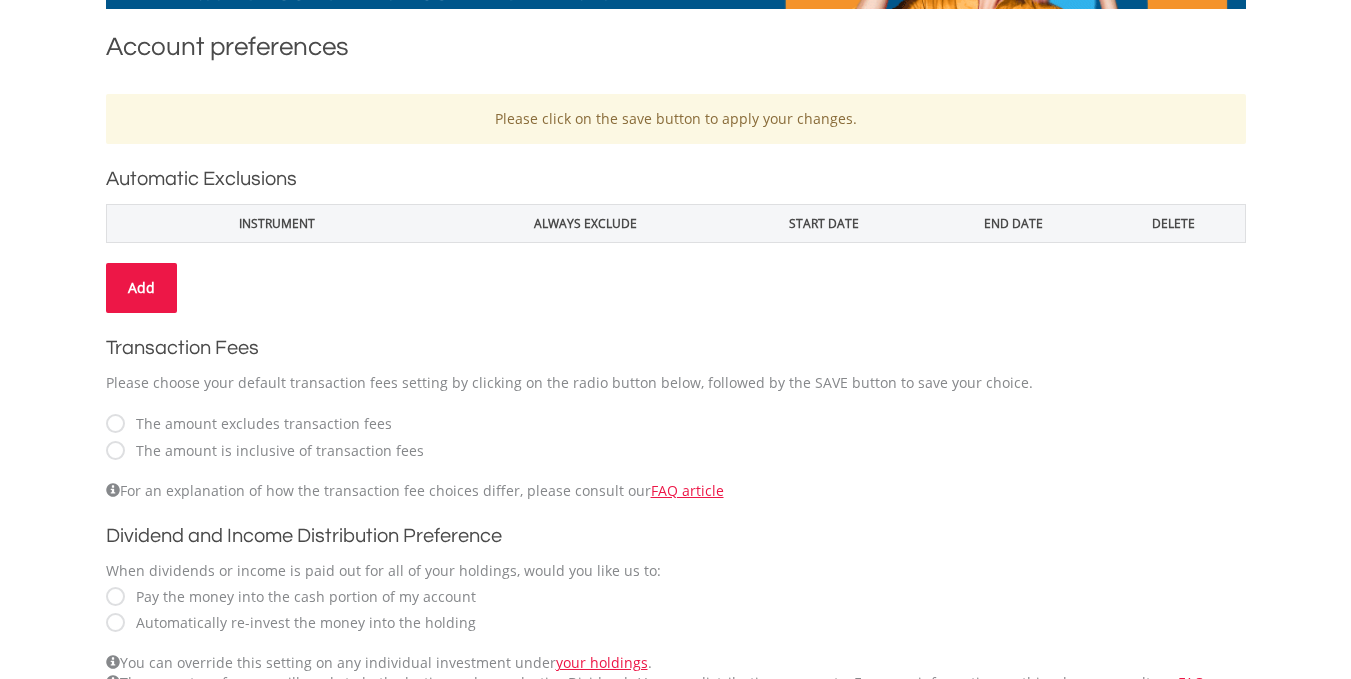 click on "Instrument" at bounding box center (277, 223) 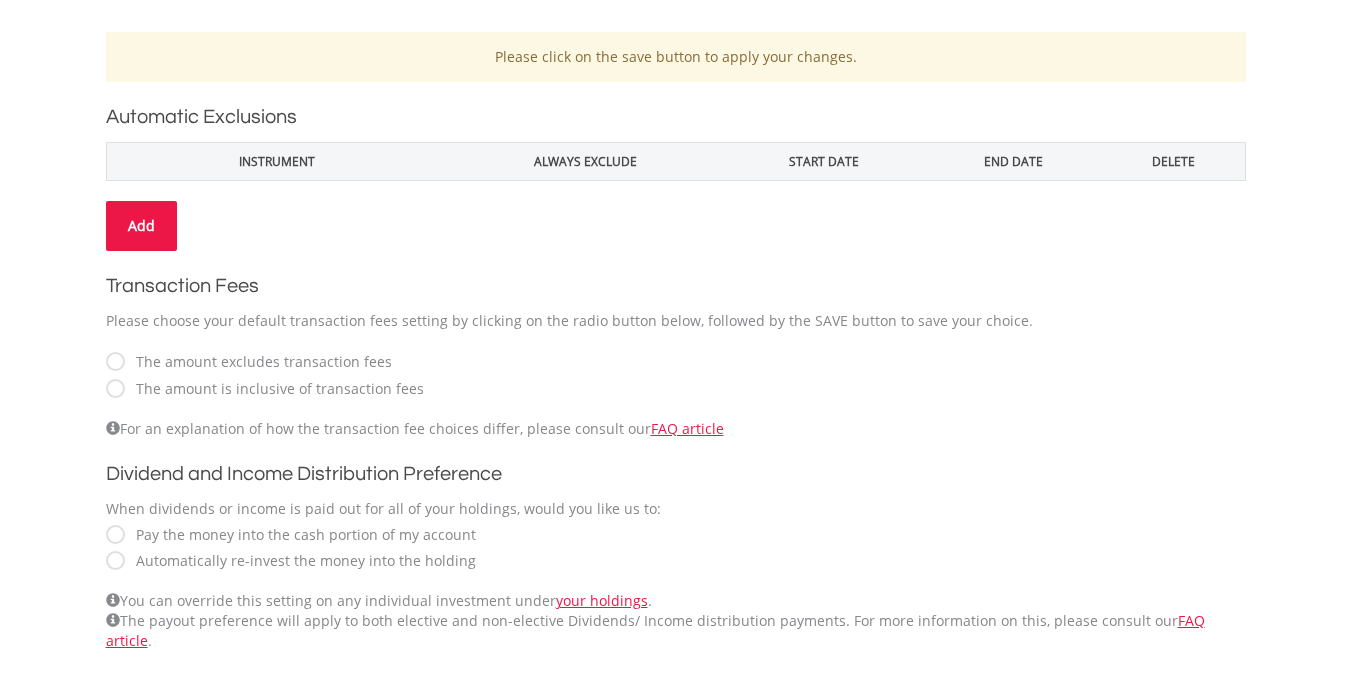 scroll, scrollTop: 475, scrollLeft: 0, axis: vertical 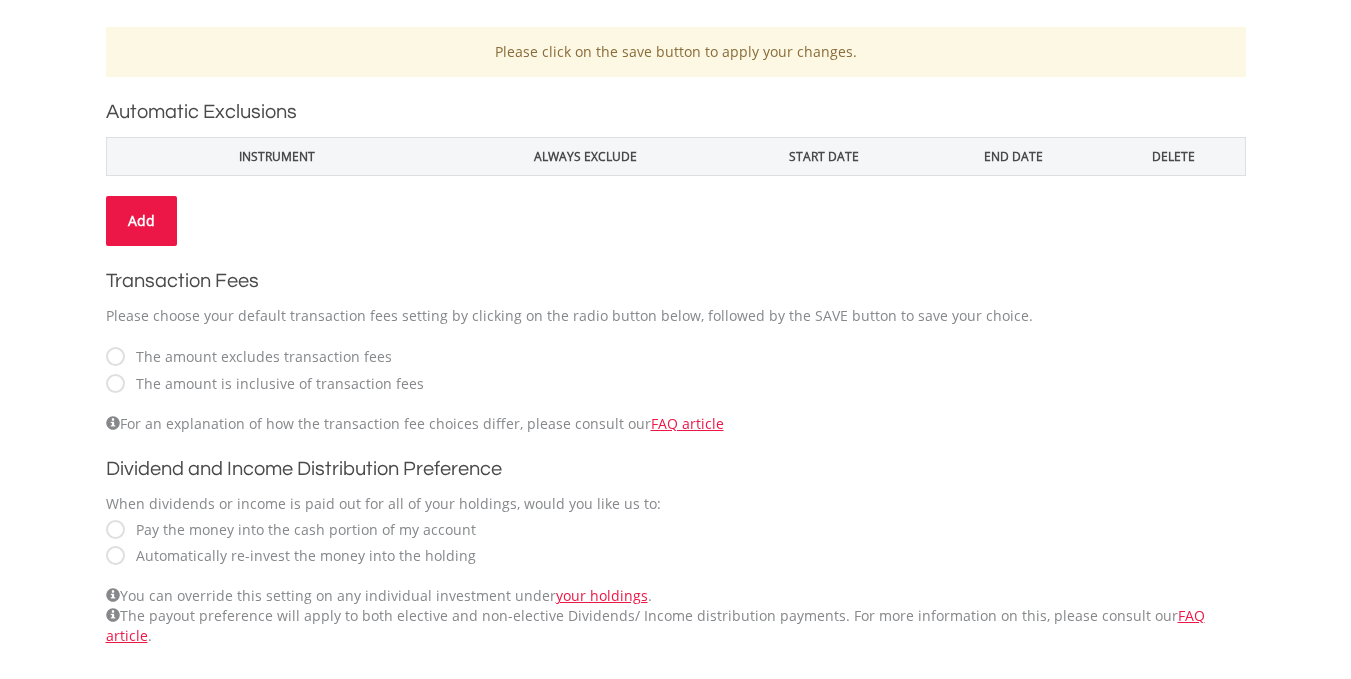 click on "Instrument" at bounding box center (277, 156) 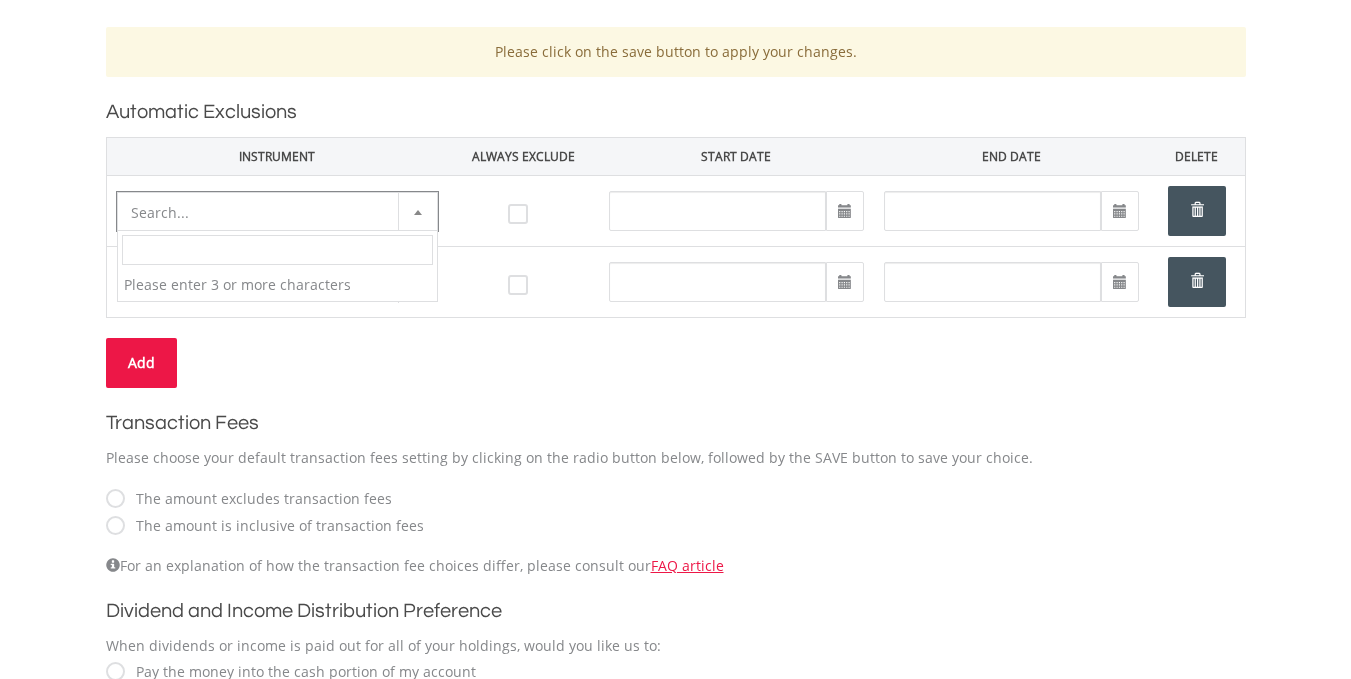 click at bounding box center [417, 212] 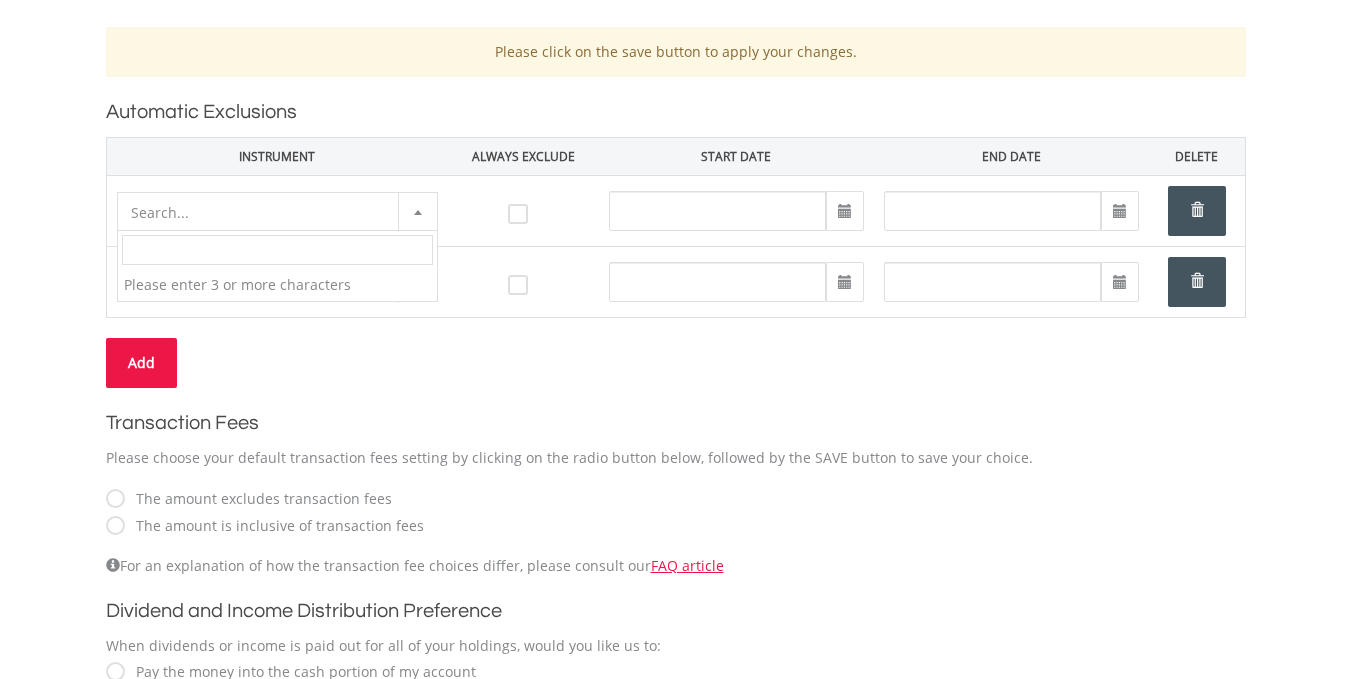 click on "Search..." at bounding box center [277, 212] 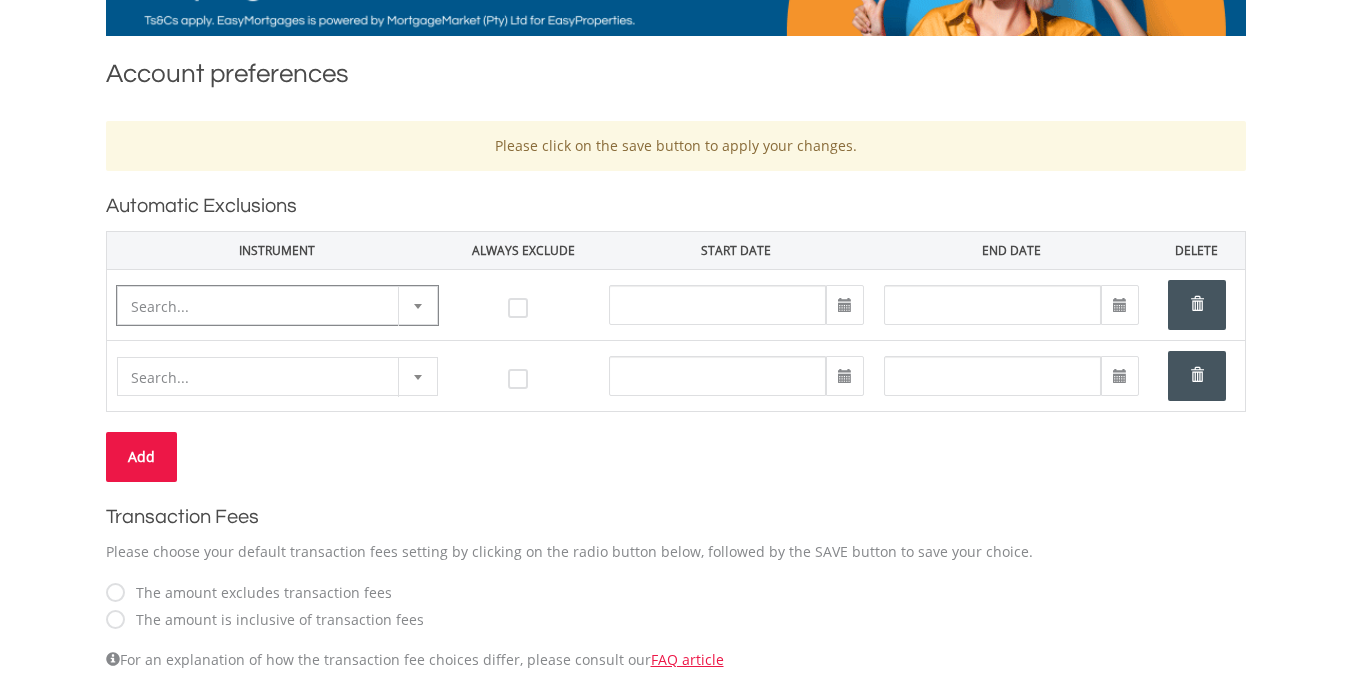 scroll, scrollTop: 326, scrollLeft: 0, axis: vertical 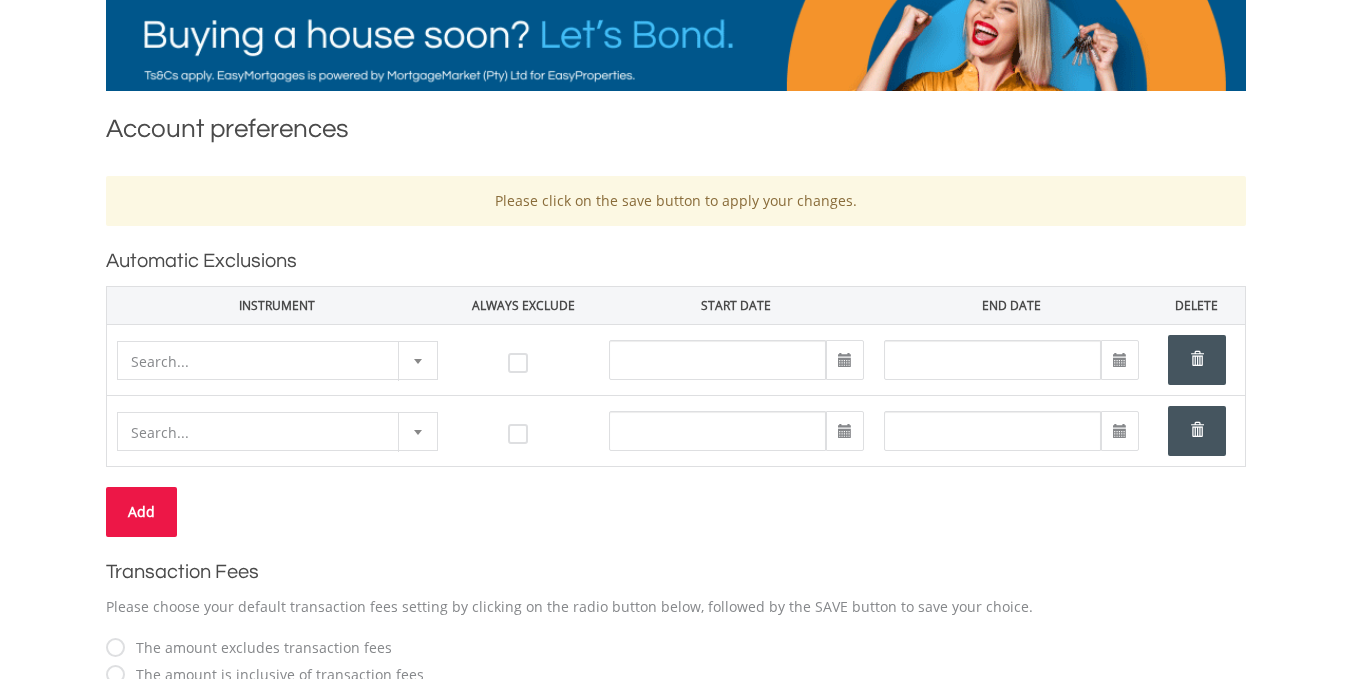 click at bounding box center [1197, 359] 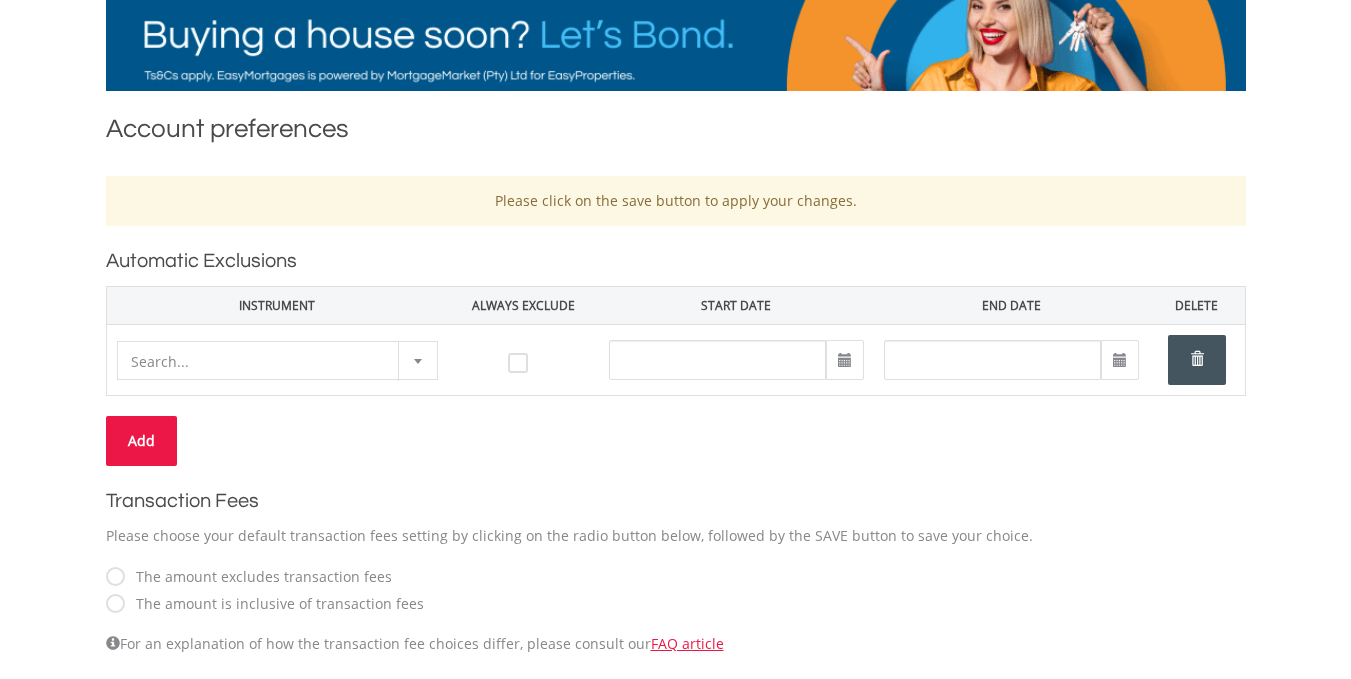 click at bounding box center (1197, 359) 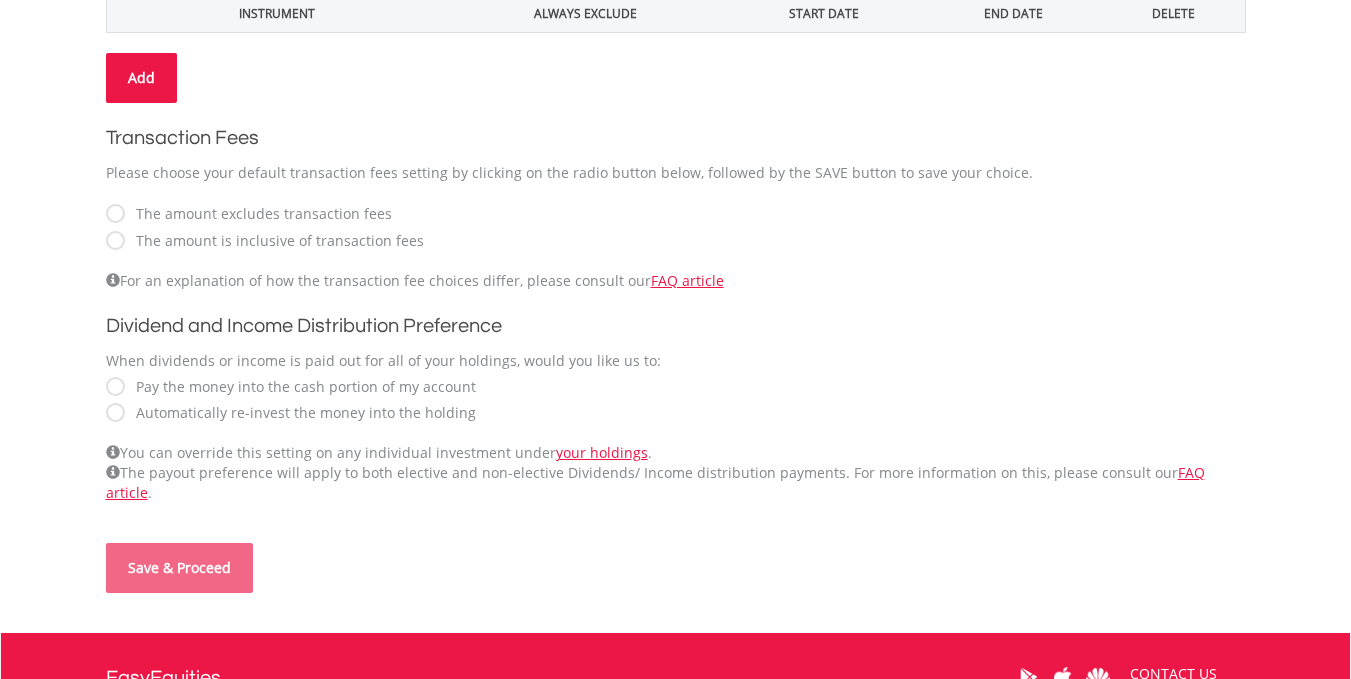 scroll, scrollTop: 731, scrollLeft: 0, axis: vertical 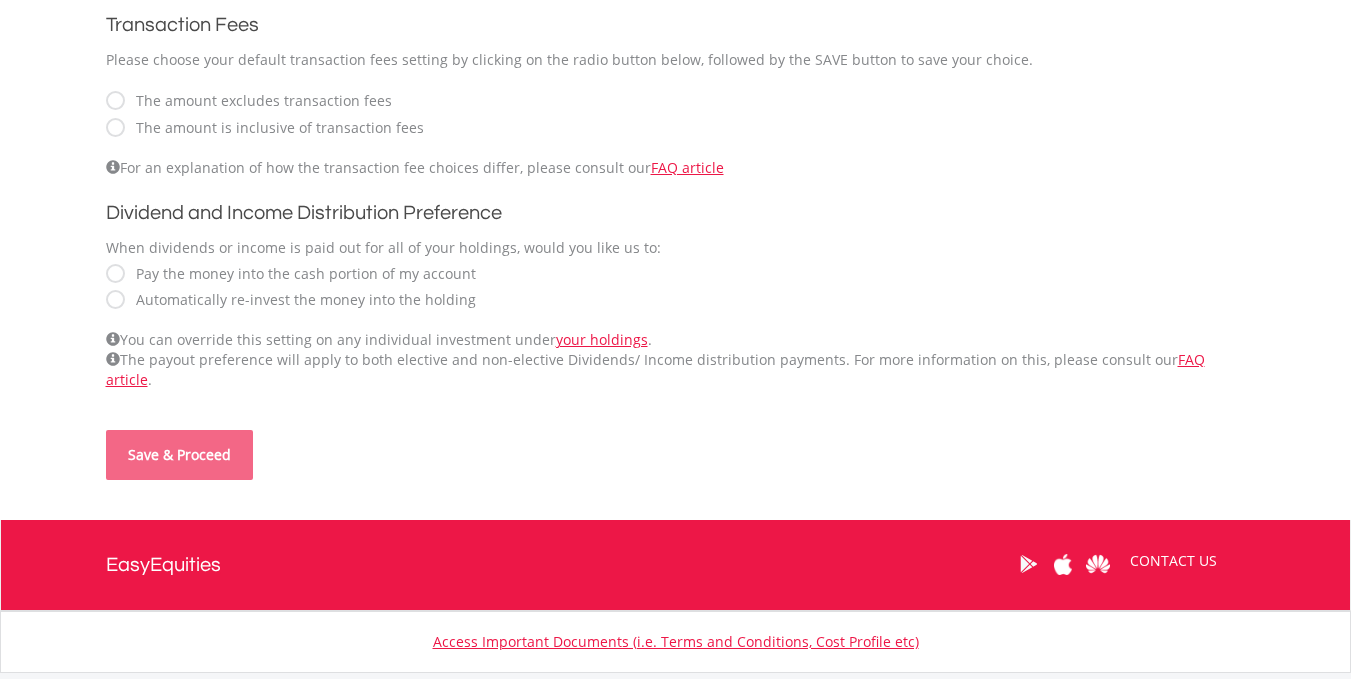 click on "The amount is inclusive of transaction fees" at bounding box center (275, 128) 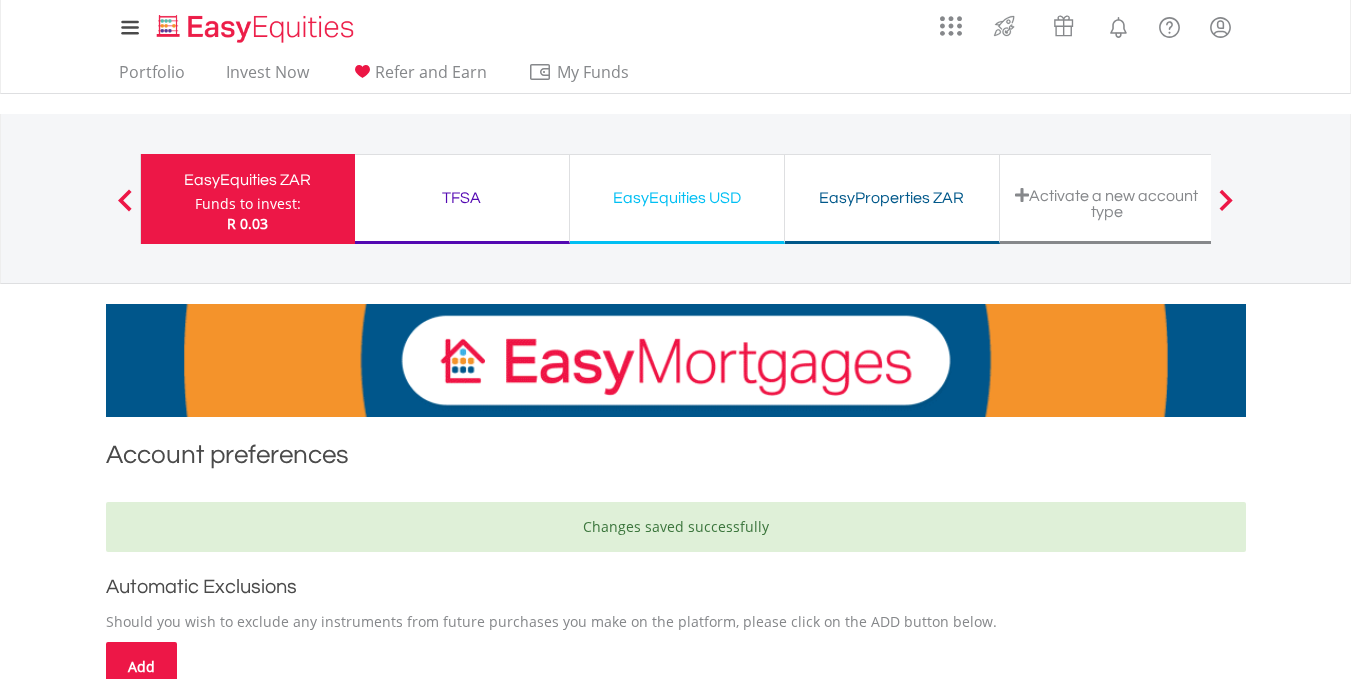 scroll, scrollTop: 0, scrollLeft: 0, axis: both 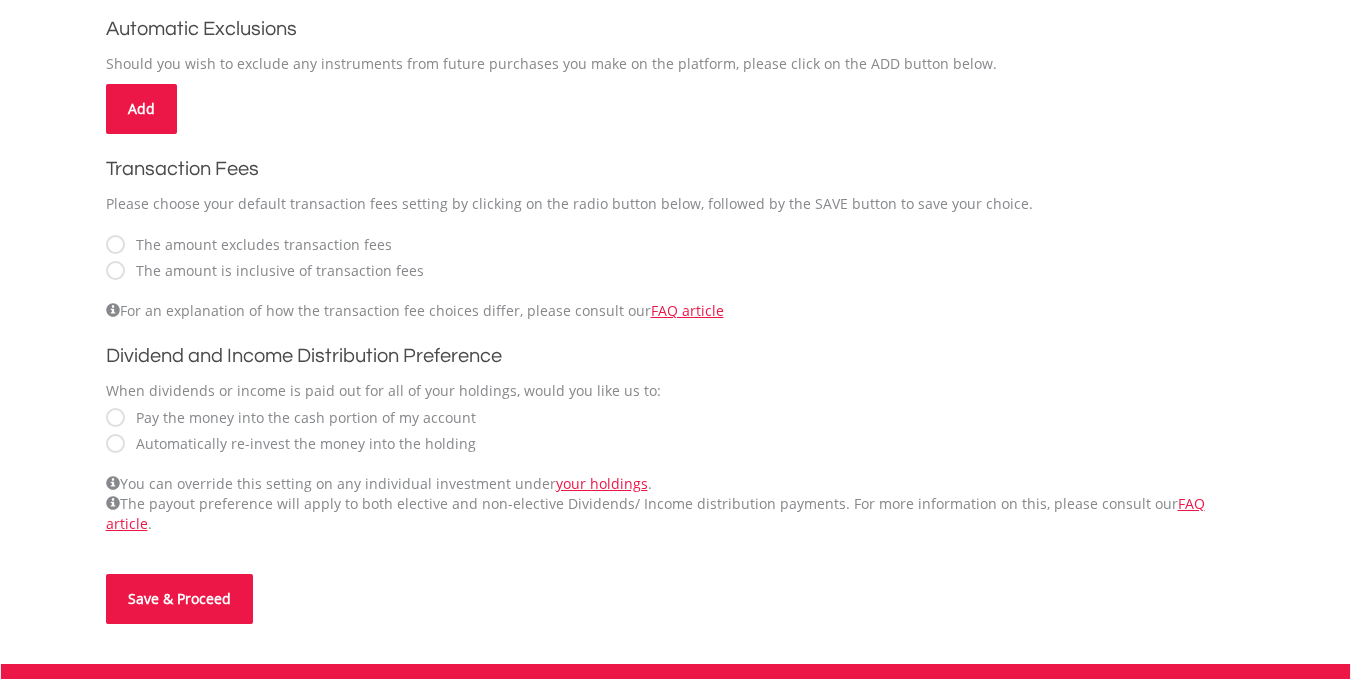 click on "The amount excludes transaction fees" at bounding box center (676, 244) 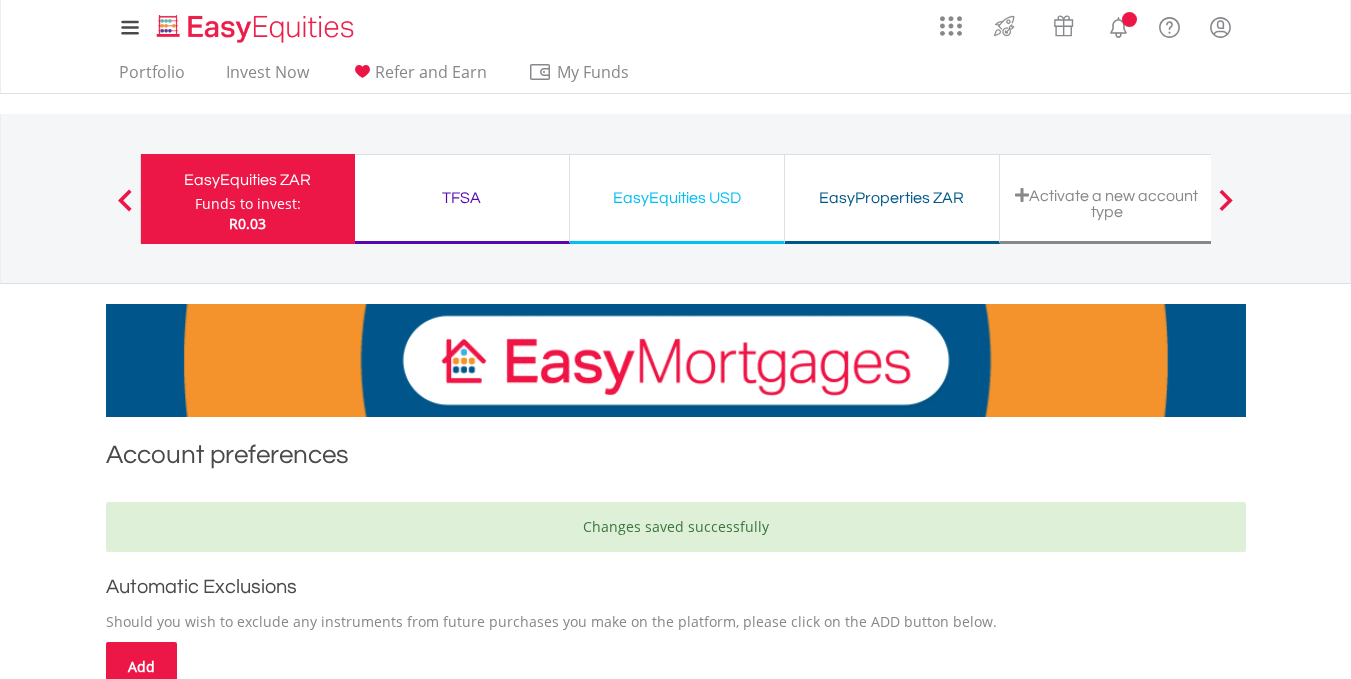 scroll, scrollTop: 0, scrollLeft: 0, axis: both 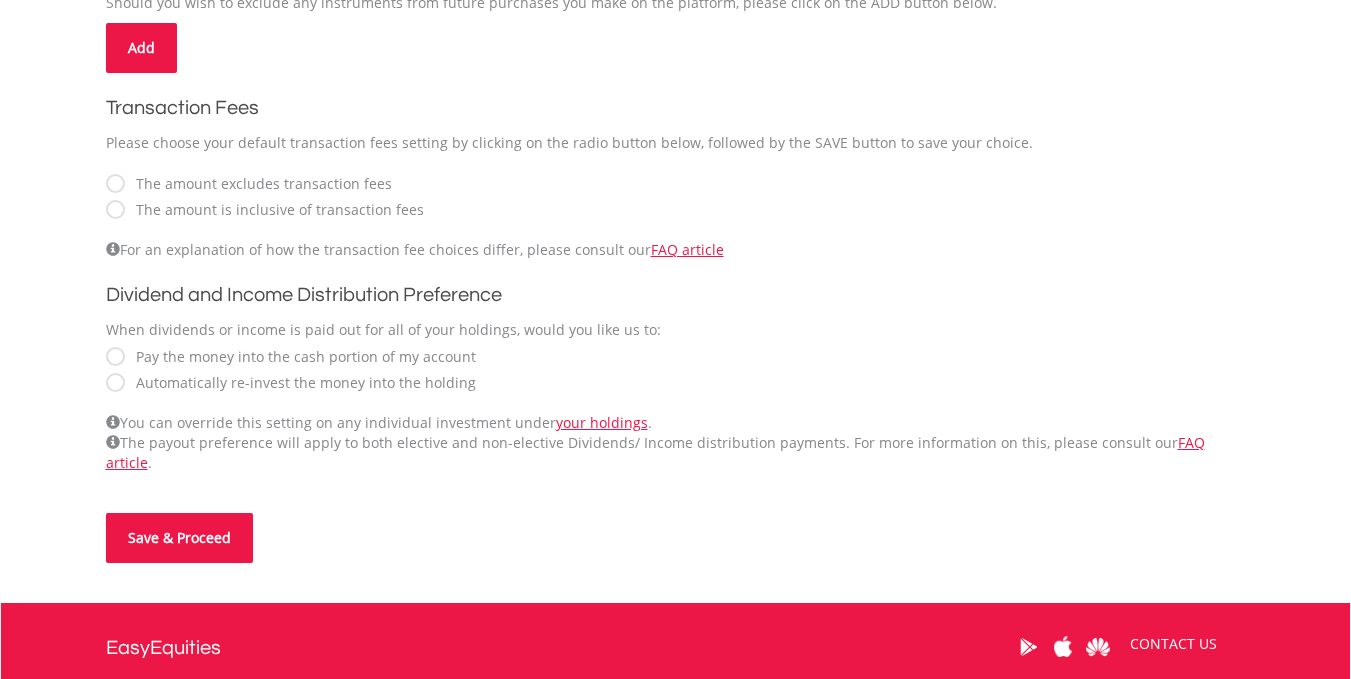 click on "Save & Proceed" at bounding box center (179, 538) 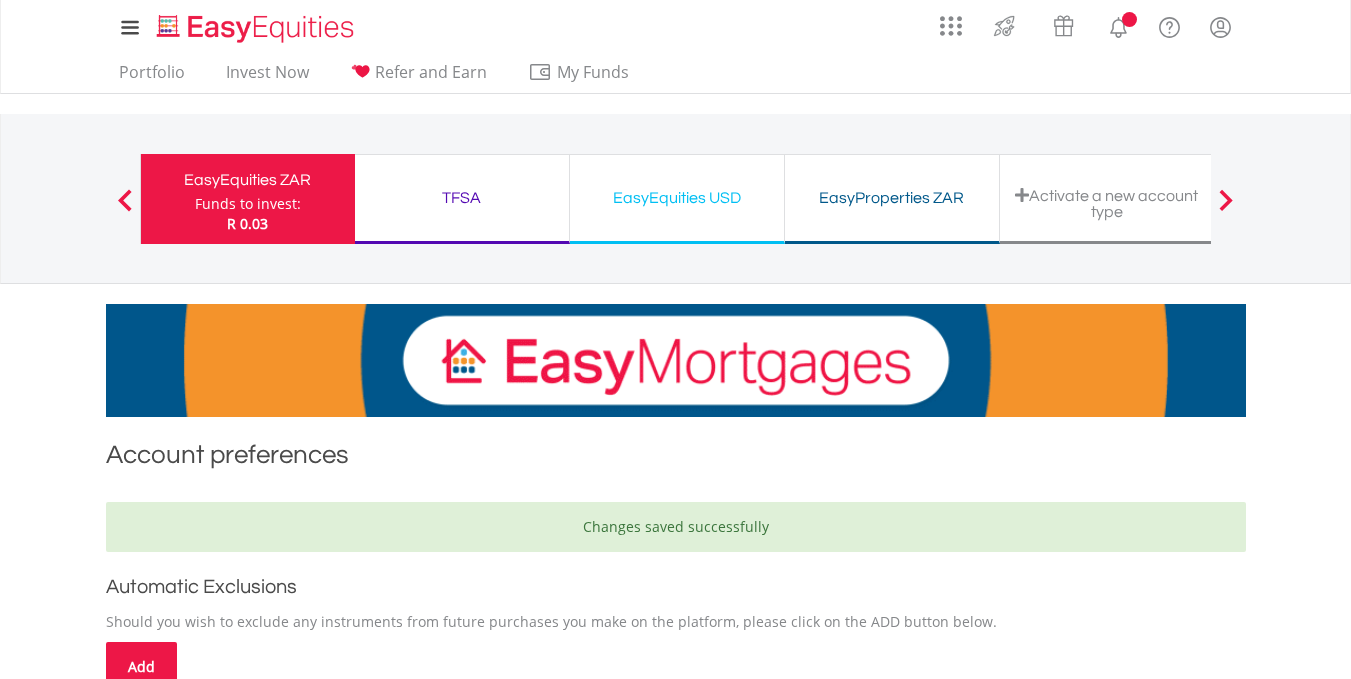 scroll, scrollTop: 0, scrollLeft: 0, axis: both 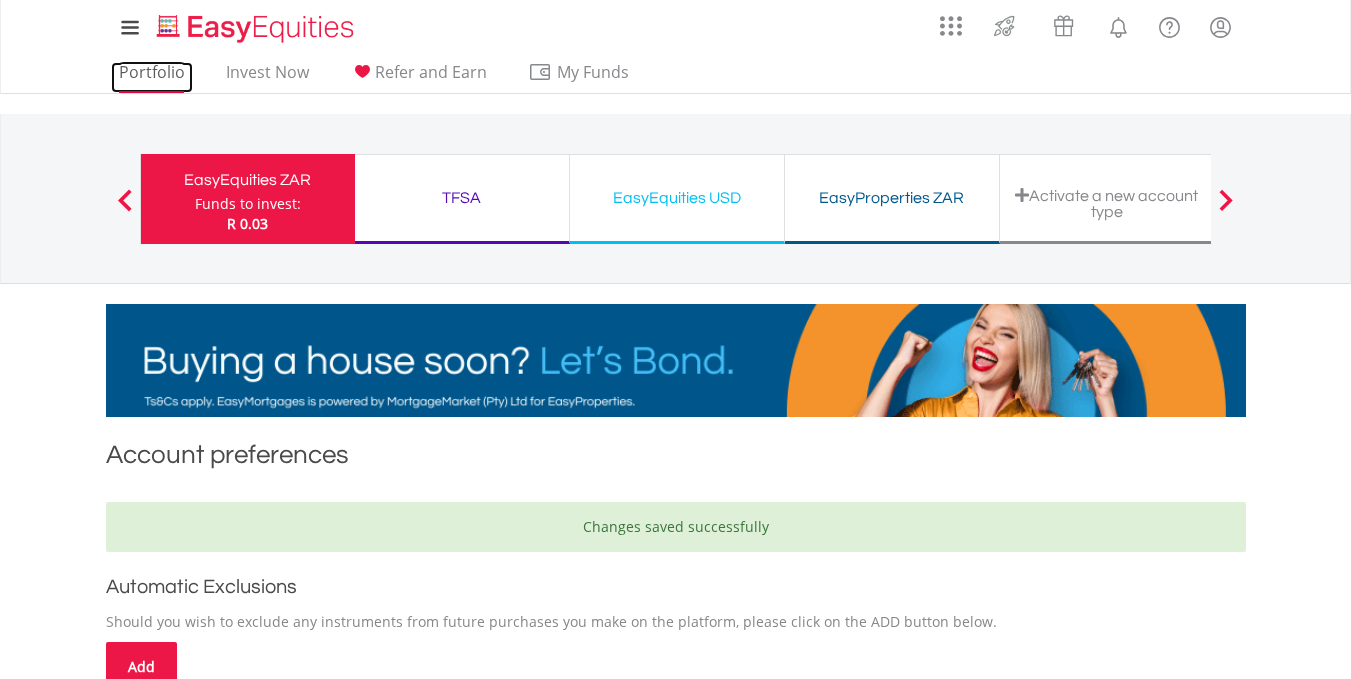 click on "Portfolio" at bounding box center [152, 77] 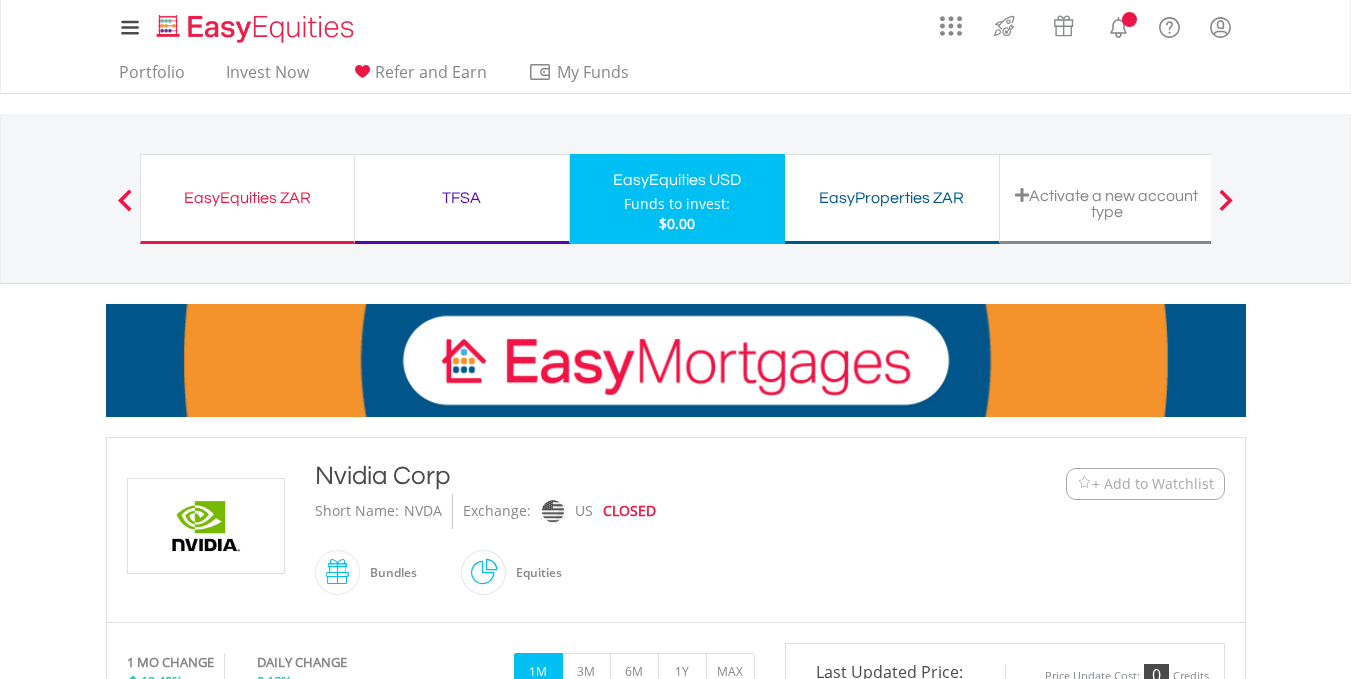 scroll, scrollTop: 0, scrollLeft: 0, axis: both 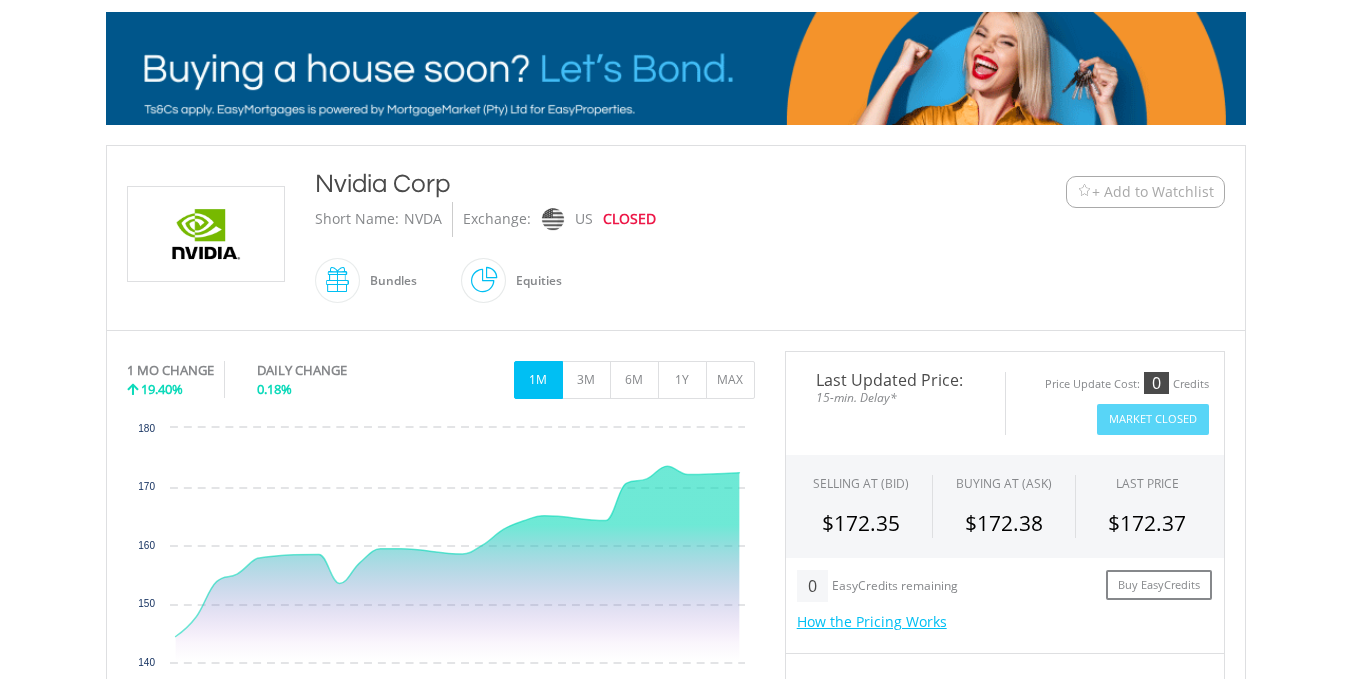 drag, startPoint x: 1356, startPoint y: 199, endPoint x: 1365, endPoint y: 292, distance: 93.43447 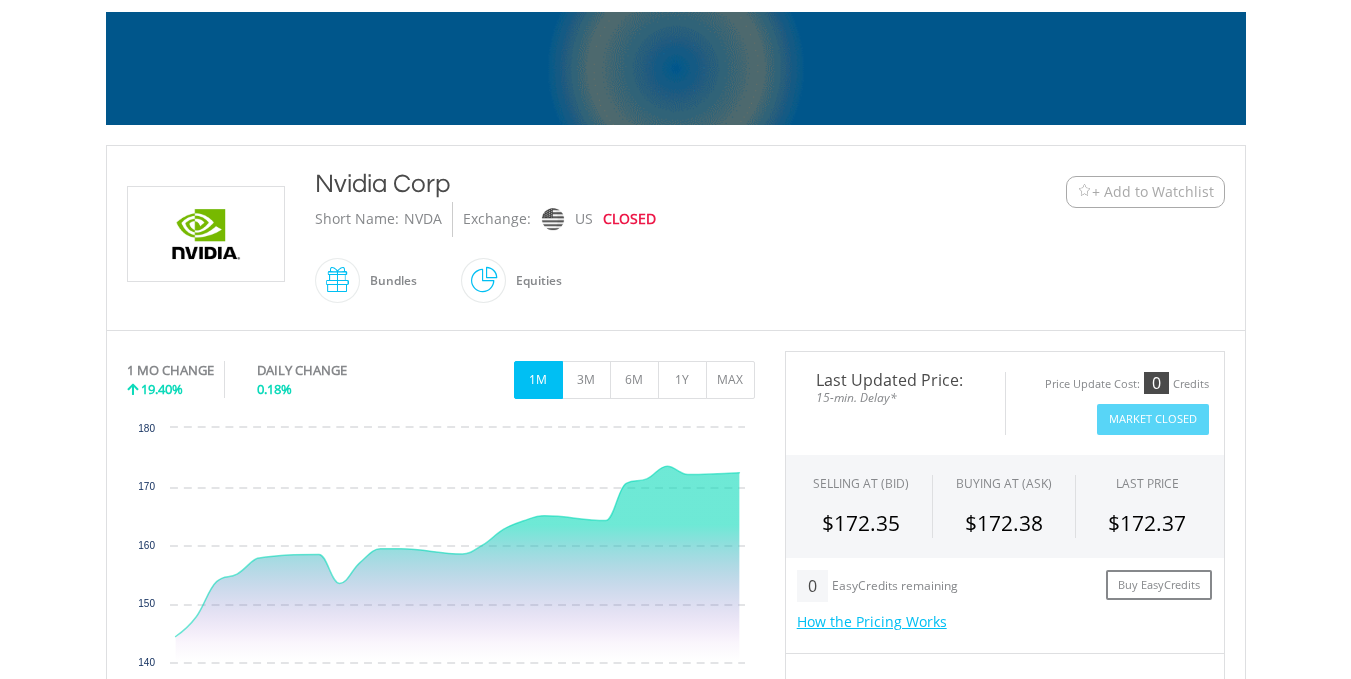 click on "+ Add to Watchlist" at bounding box center (1153, 192) 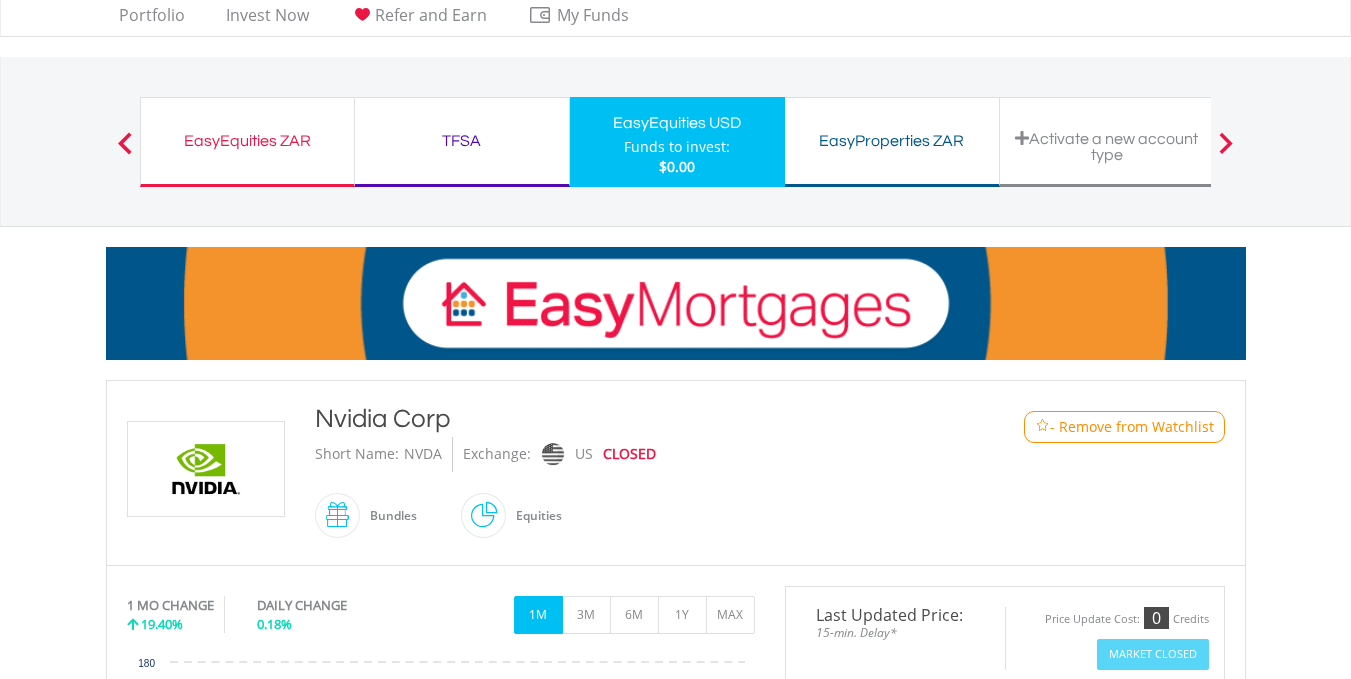 scroll, scrollTop: 16, scrollLeft: 0, axis: vertical 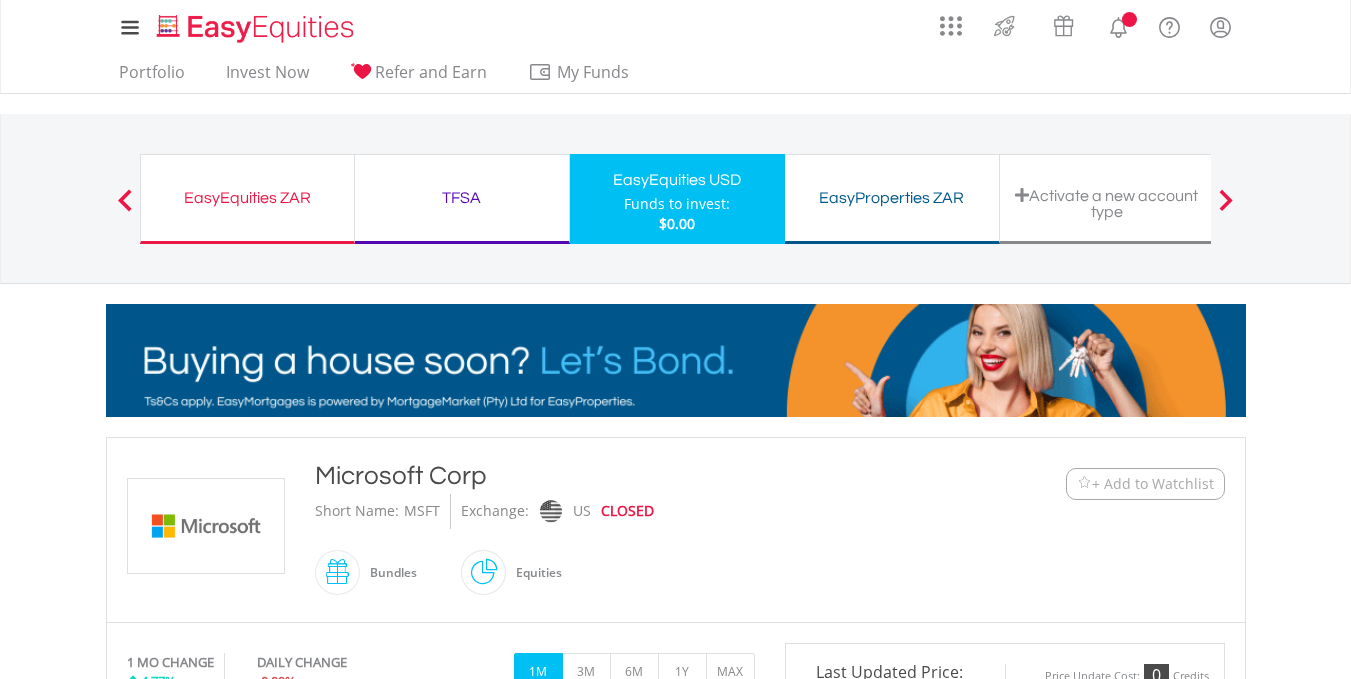 click on "+ Add to Watchlist" at bounding box center (1153, 484) 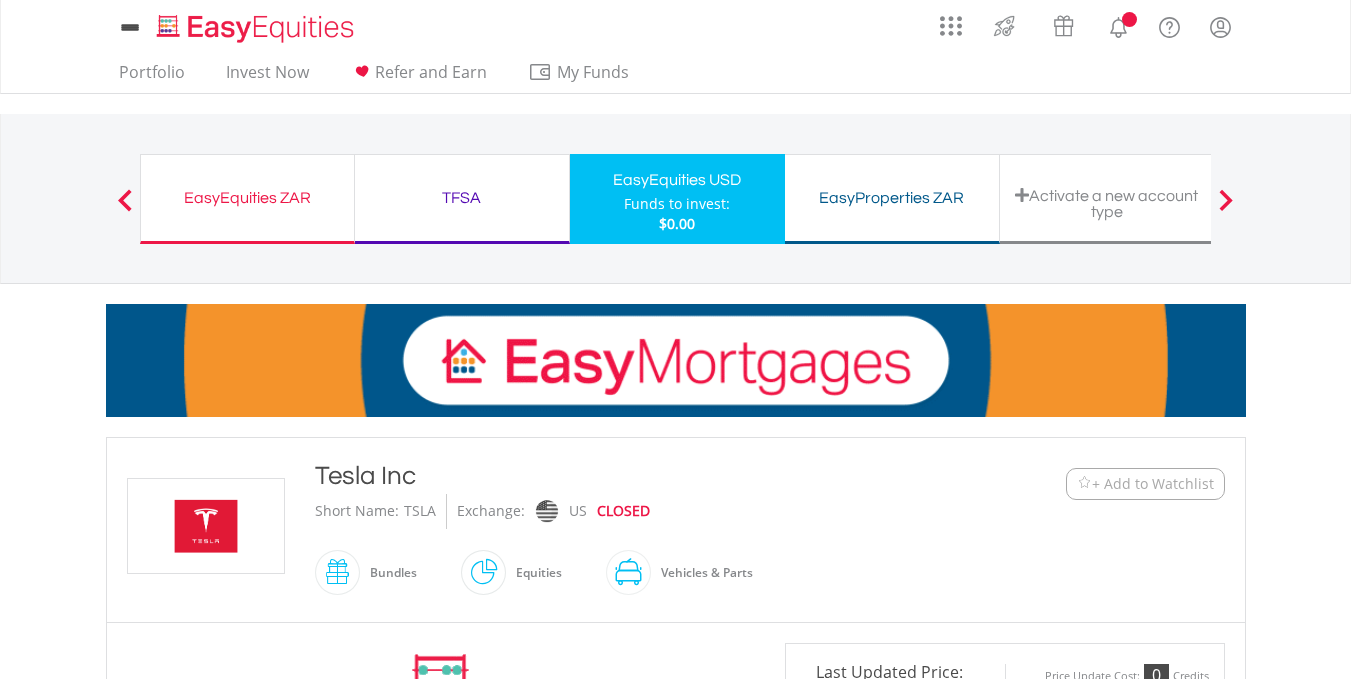 scroll, scrollTop: 0, scrollLeft: 0, axis: both 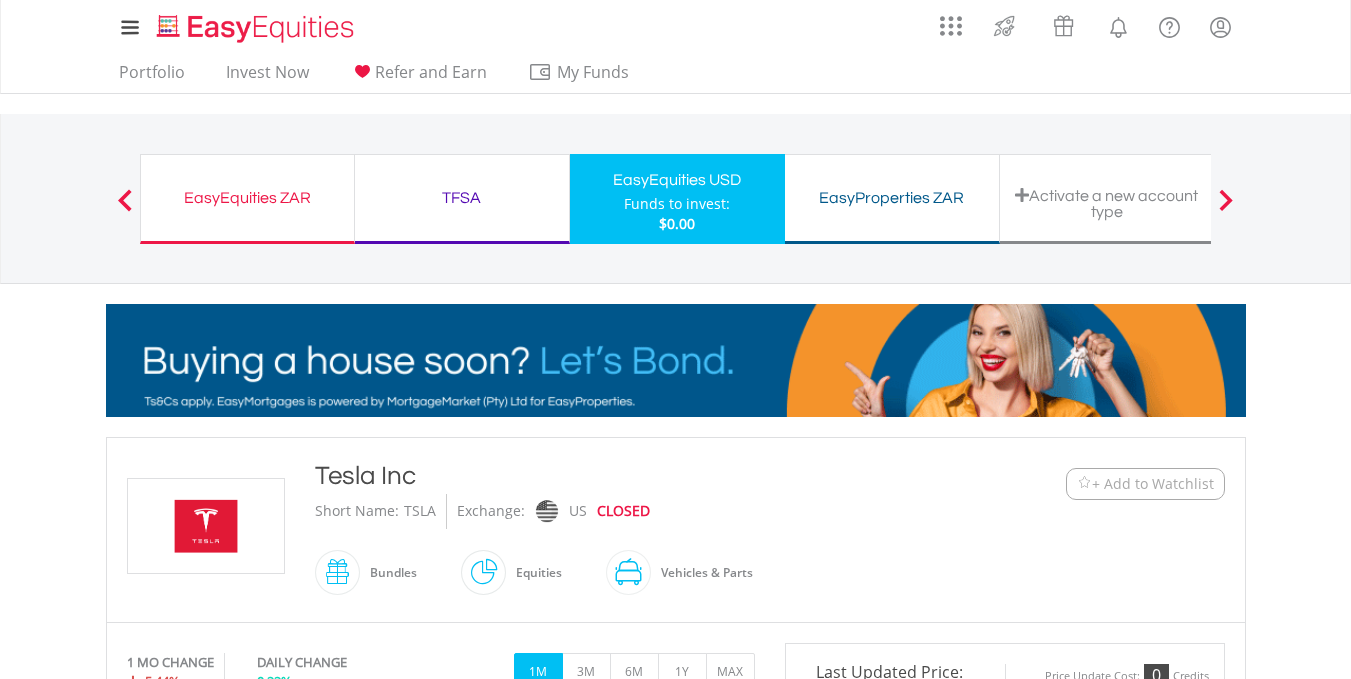 click on "+ Add to Watchlist" at bounding box center (1145, 484) 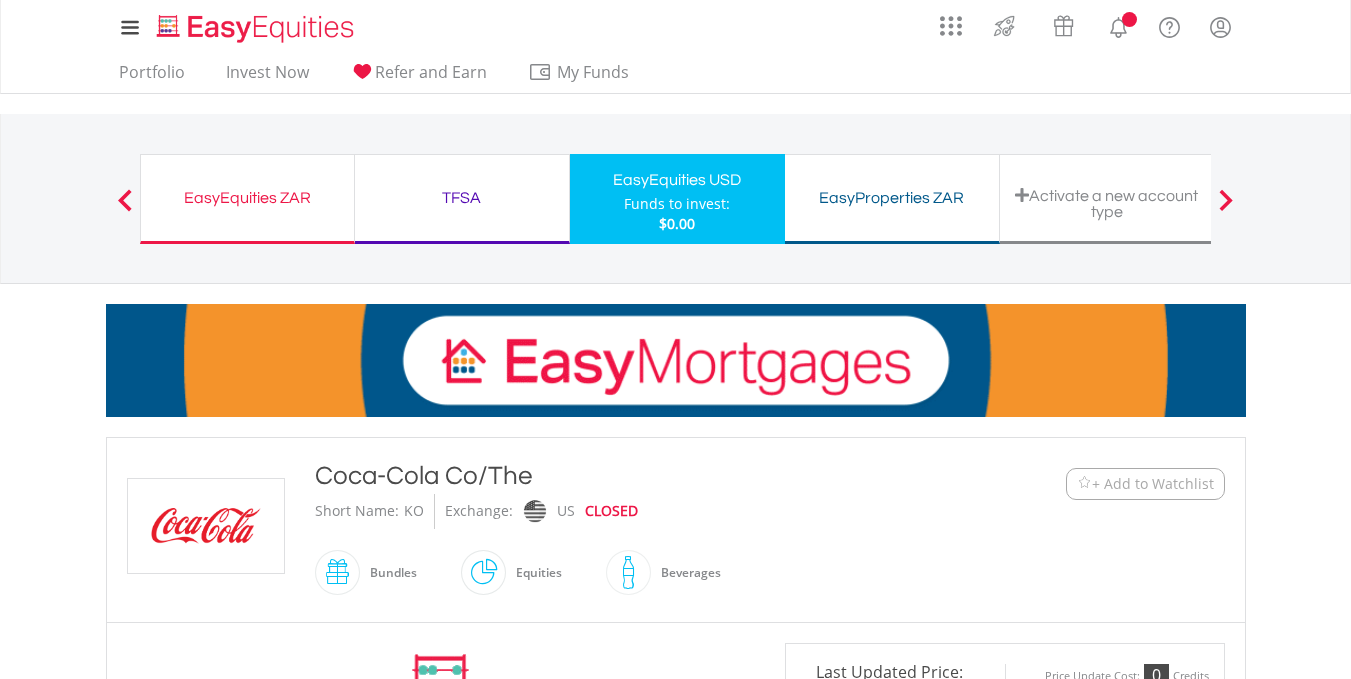 scroll, scrollTop: 0, scrollLeft: 0, axis: both 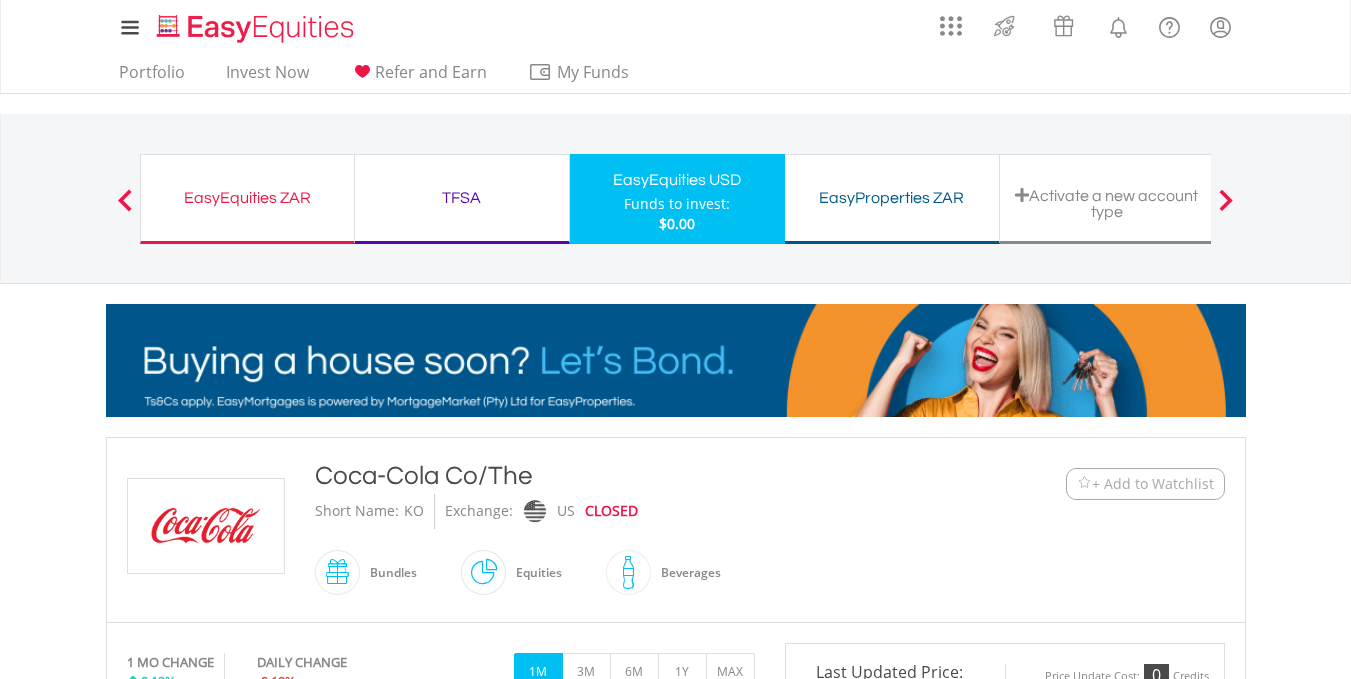 click at bounding box center [1084, 483] 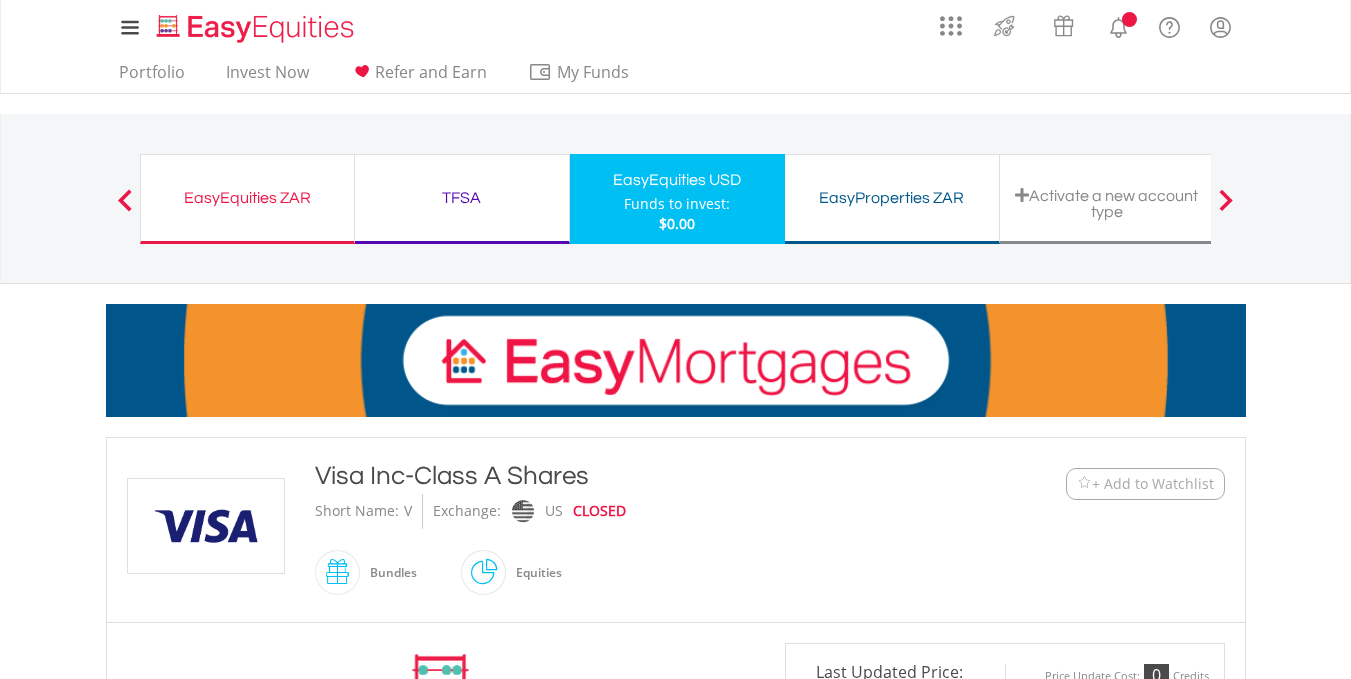 scroll, scrollTop: 0, scrollLeft: 0, axis: both 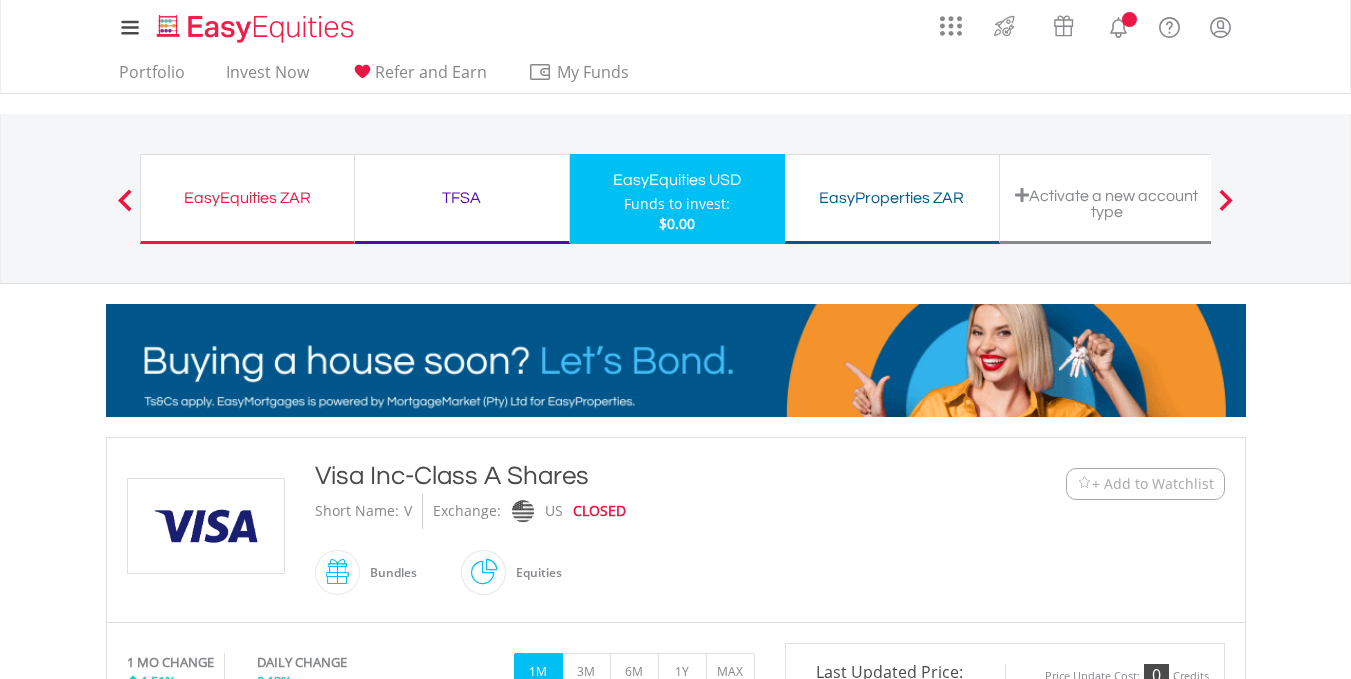 click on "+ Add to Watchlist" at bounding box center [1153, 484] 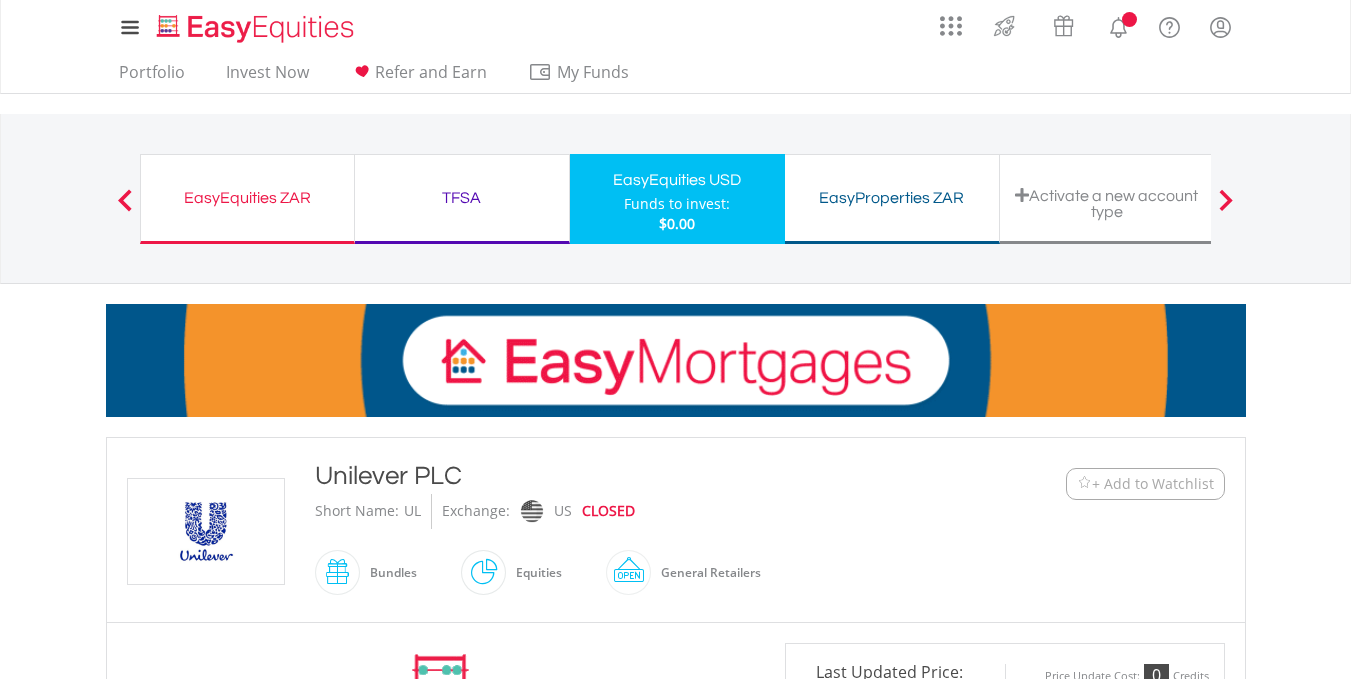 scroll, scrollTop: 0, scrollLeft: 0, axis: both 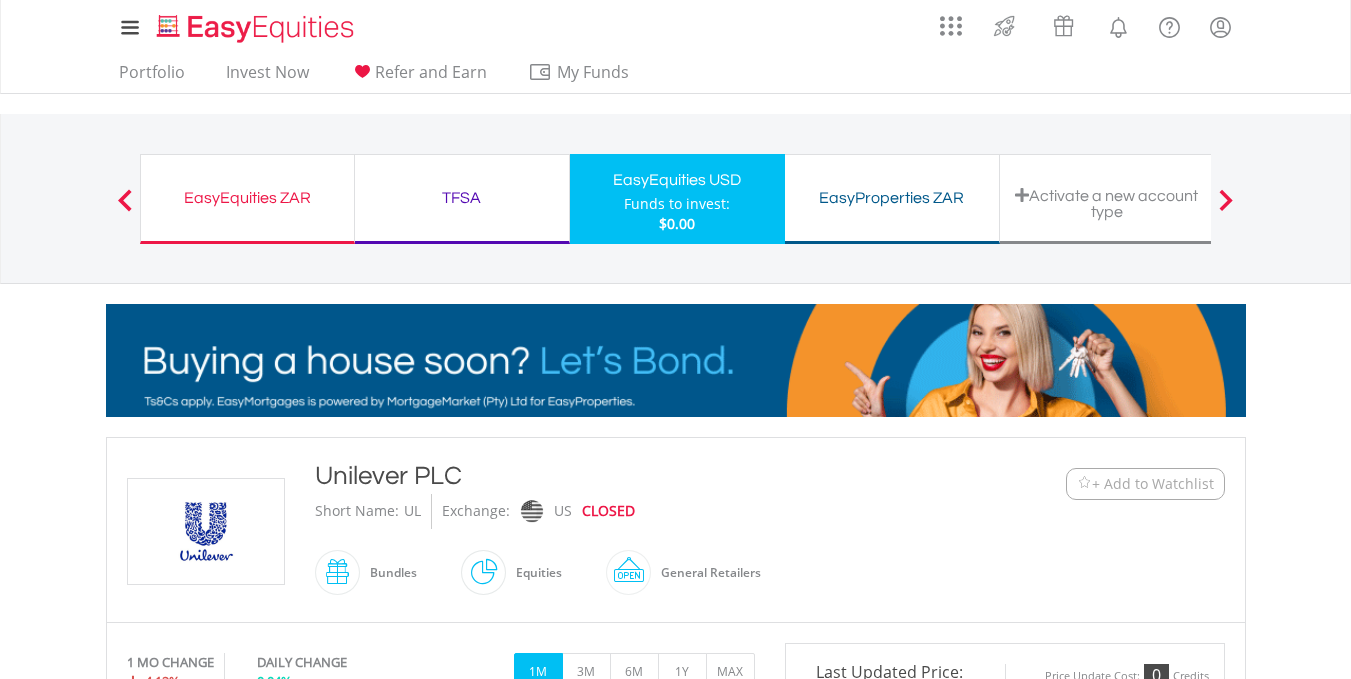 click on "+ Add to Watchlist" at bounding box center [1145, 484] 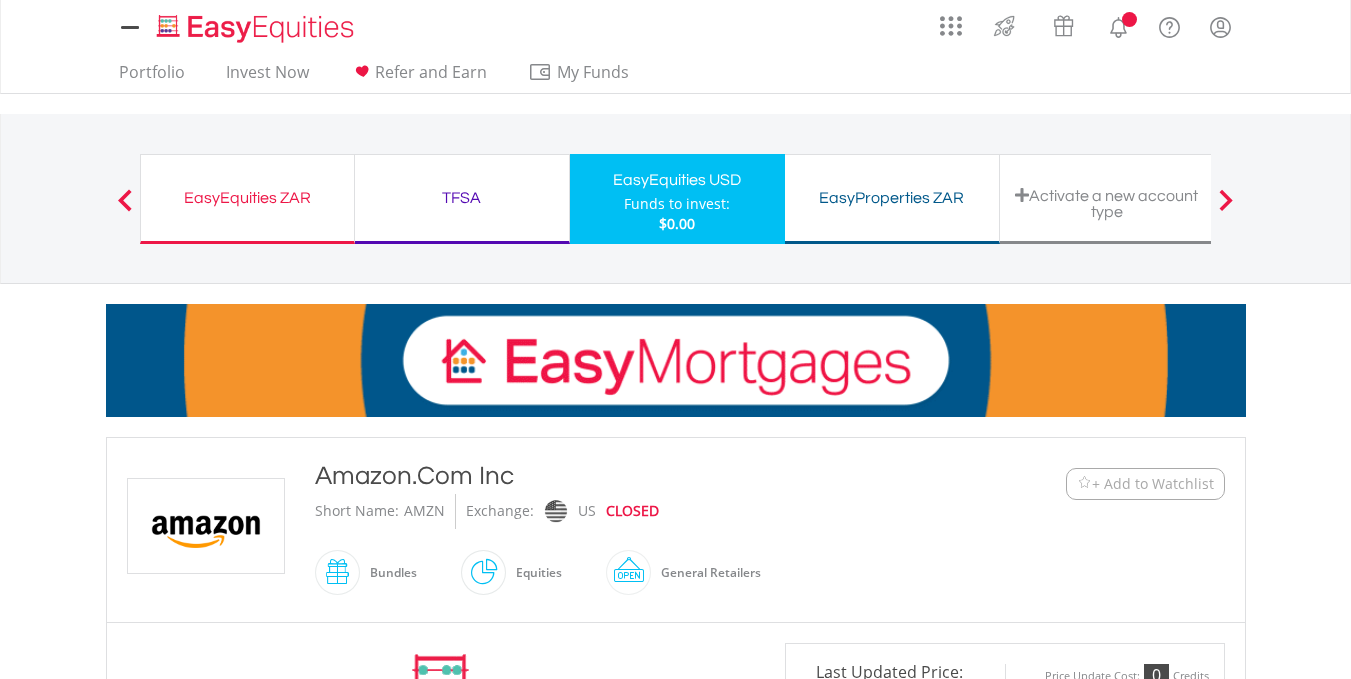 scroll, scrollTop: 0, scrollLeft: 0, axis: both 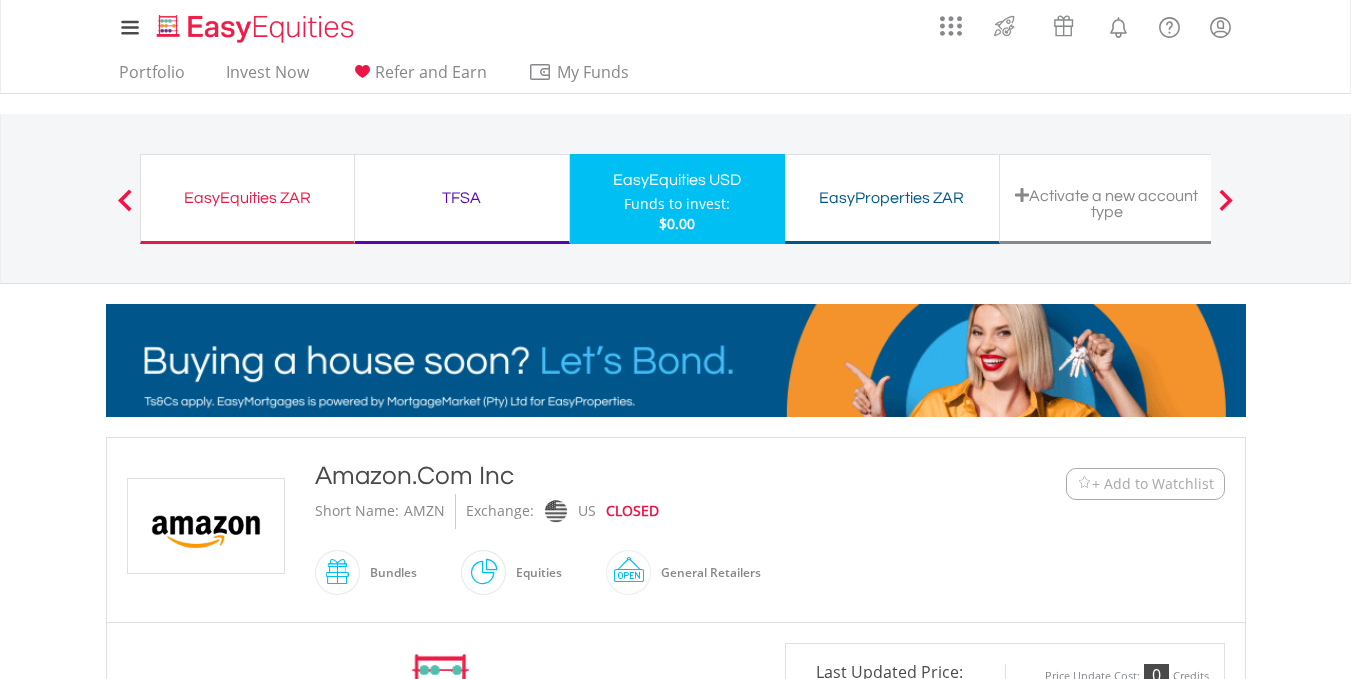 click on "+ Add to Watchlist" at bounding box center (1153, 484) 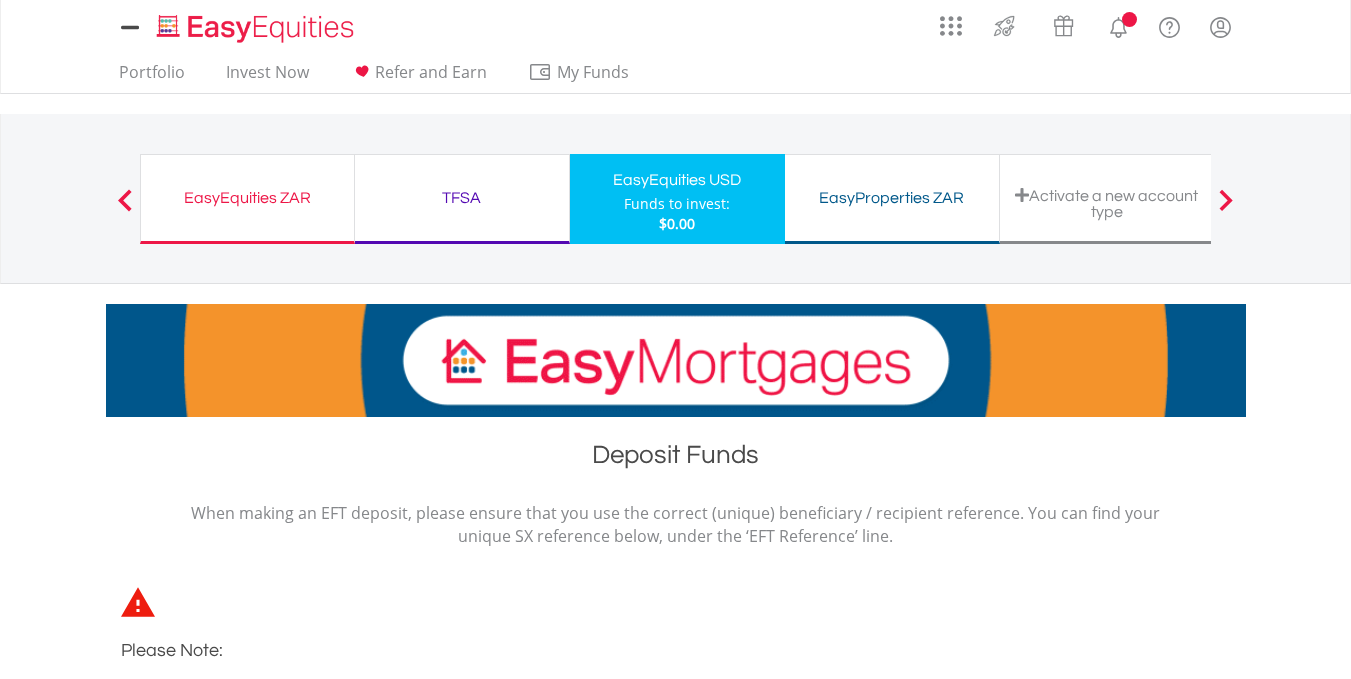 scroll, scrollTop: 0, scrollLeft: 0, axis: both 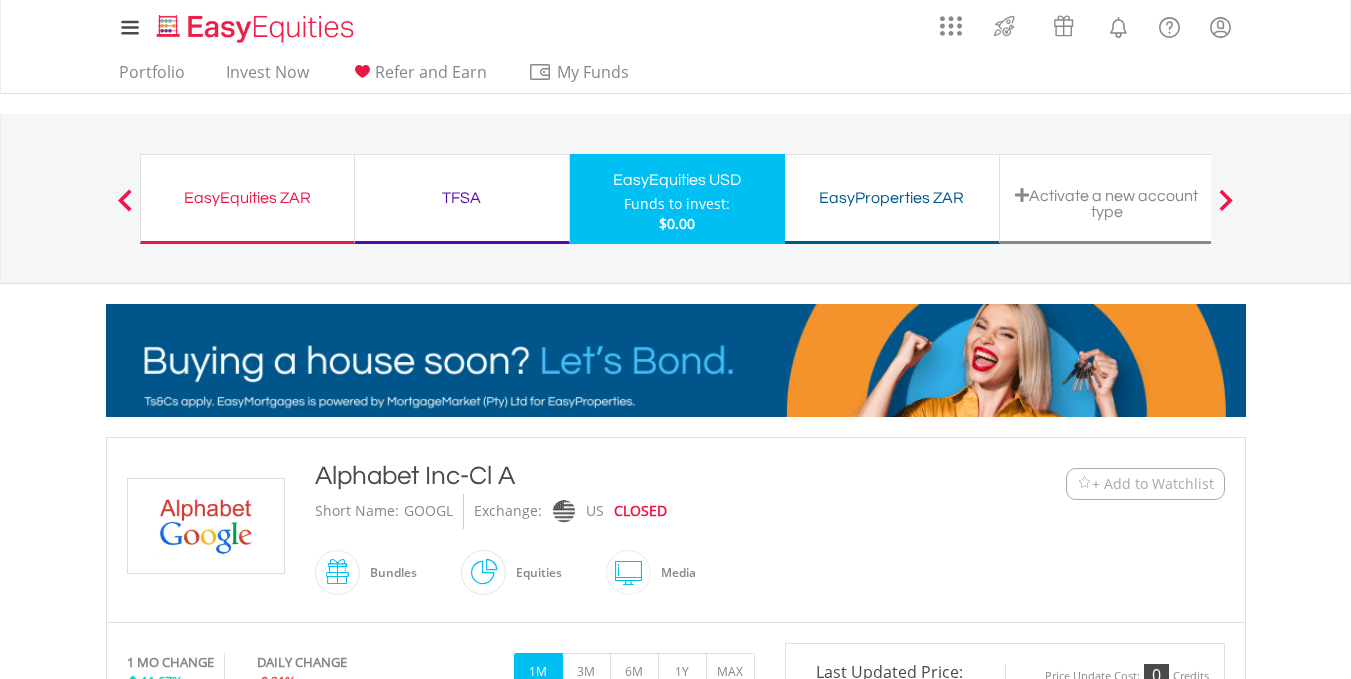 click at bounding box center [1084, 483] 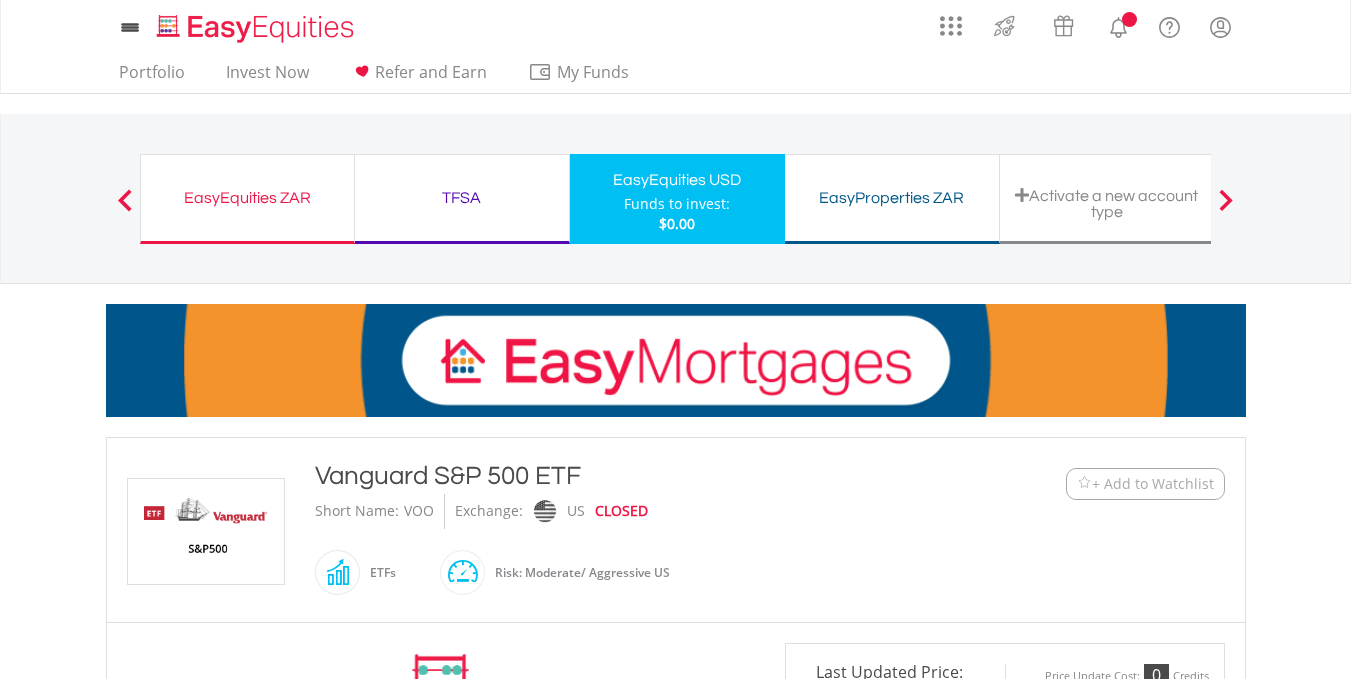 scroll, scrollTop: 0, scrollLeft: 0, axis: both 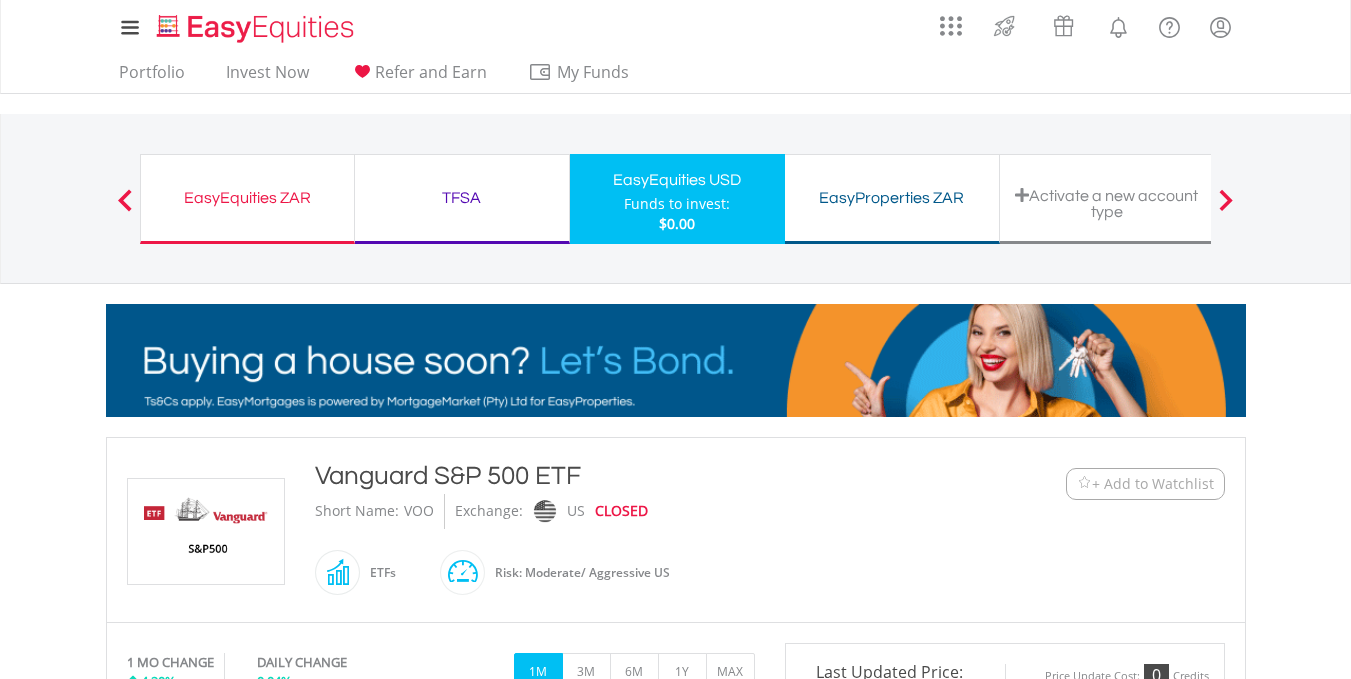 click at bounding box center [1084, 483] 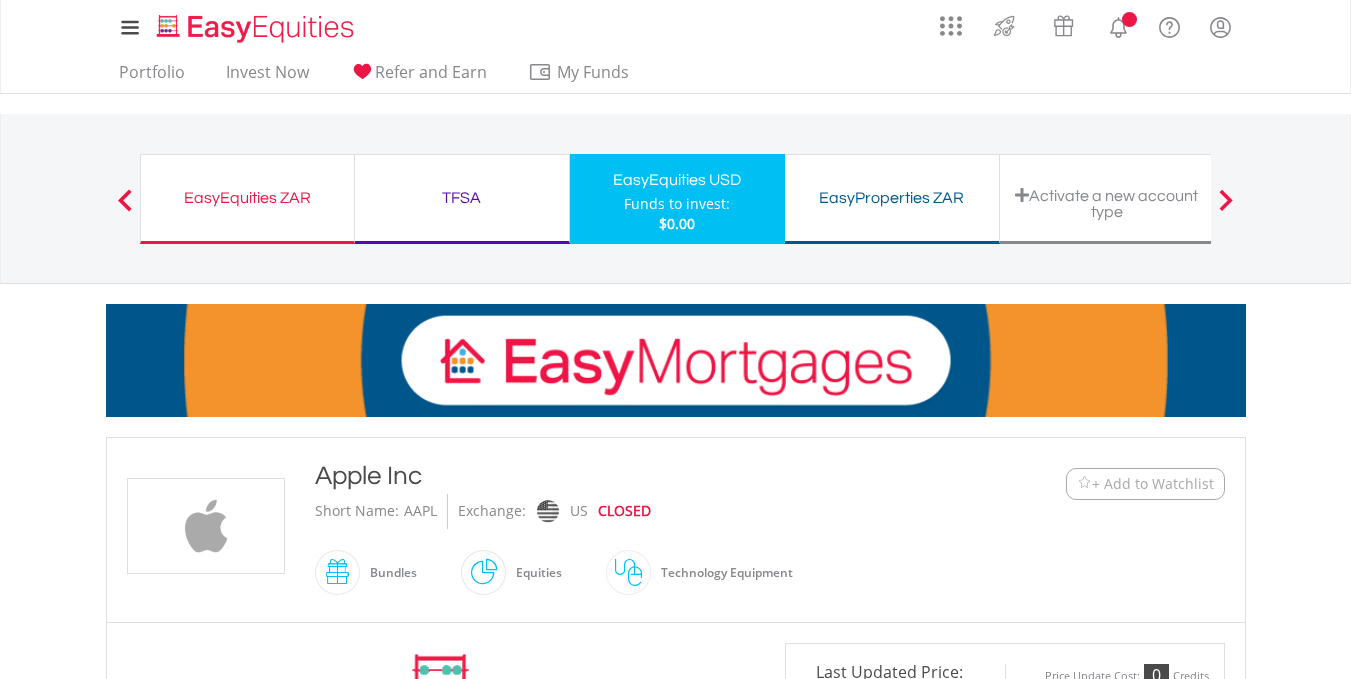 scroll, scrollTop: 0, scrollLeft: 0, axis: both 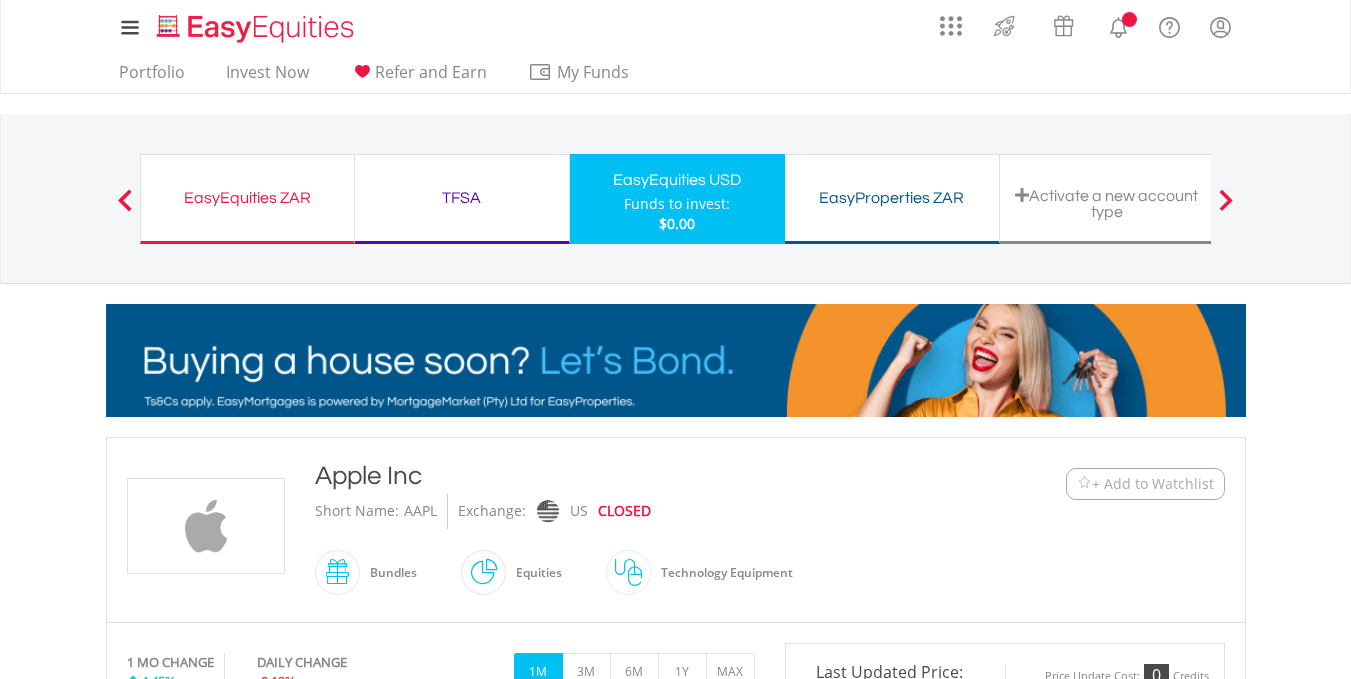 click at bounding box center [1084, 483] 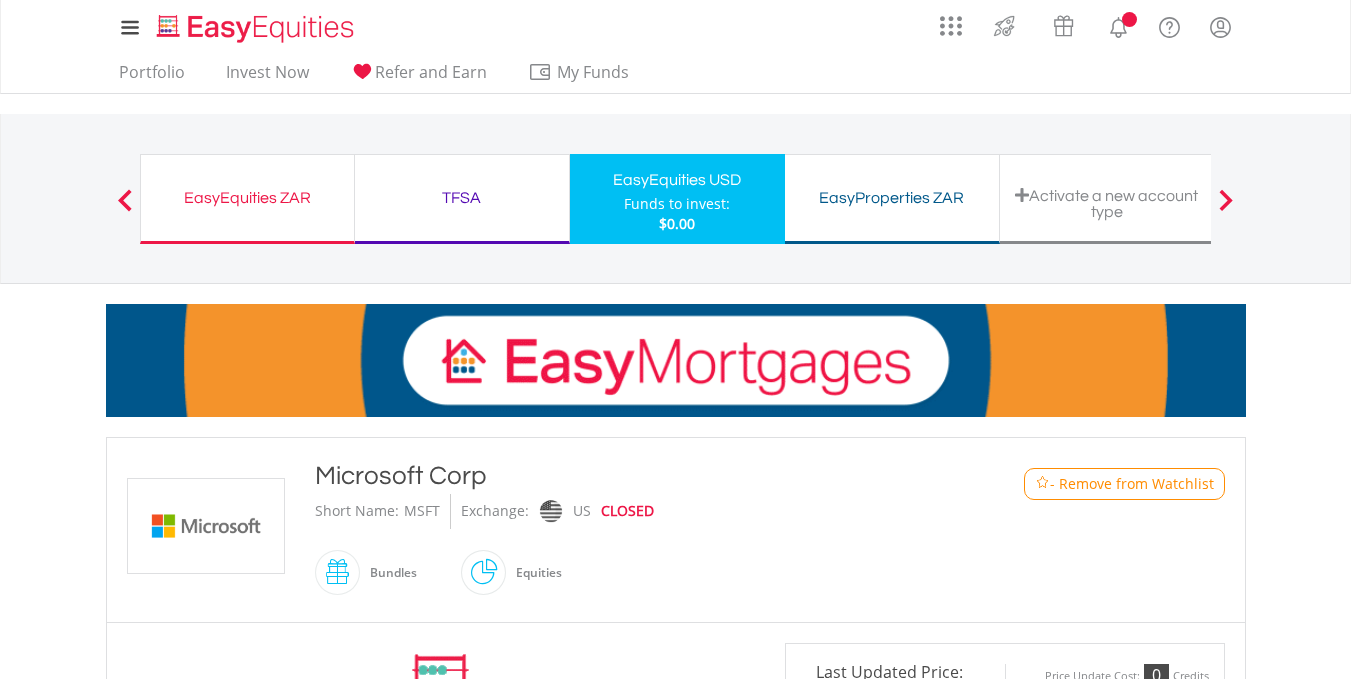 scroll, scrollTop: 0, scrollLeft: 0, axis: both 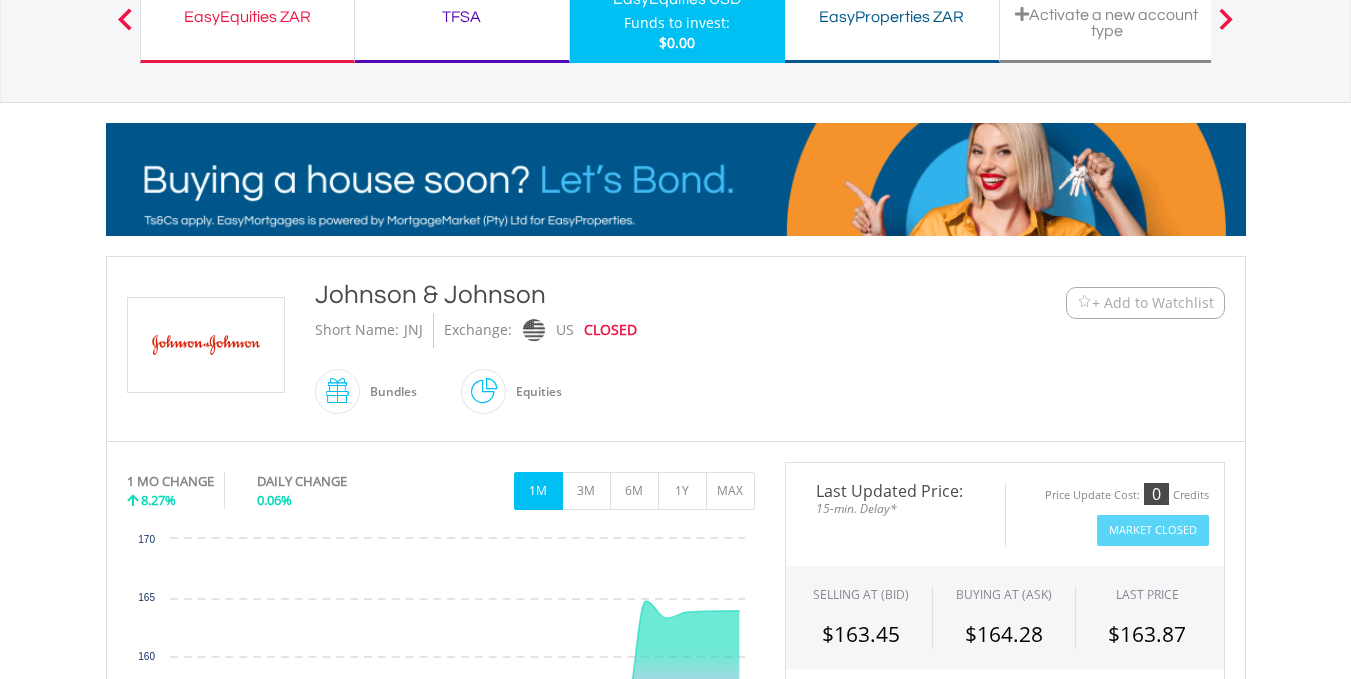 click at bounding box center [1084, 302] 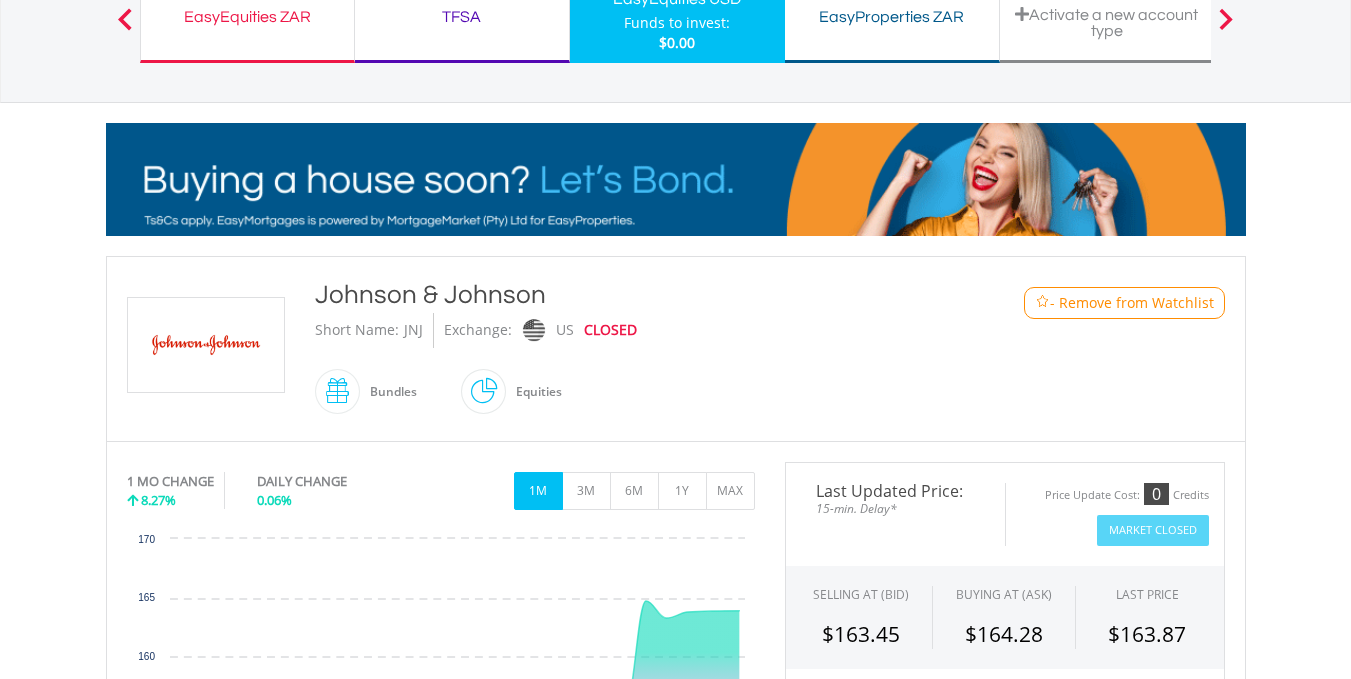 scroll, scrollTop: 0, scrollLeft: 0, axis: both 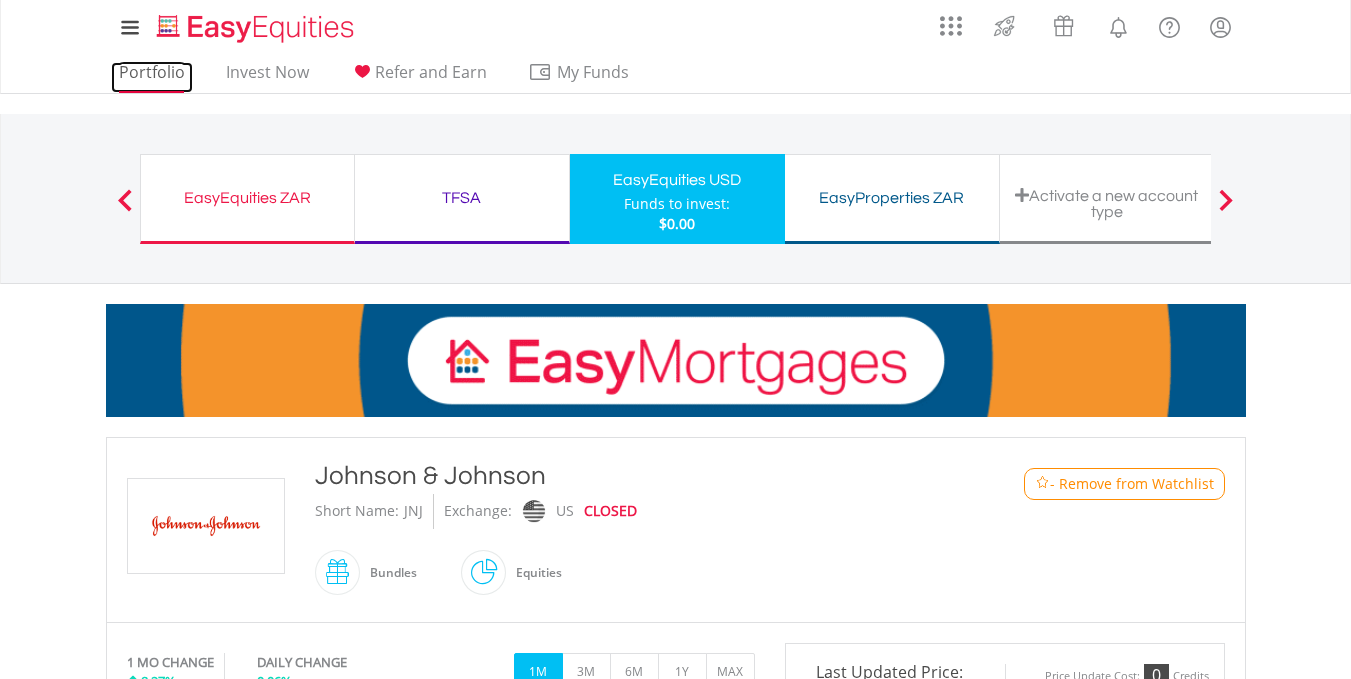 click on "Portfolio" at bounding box center [152, 77] 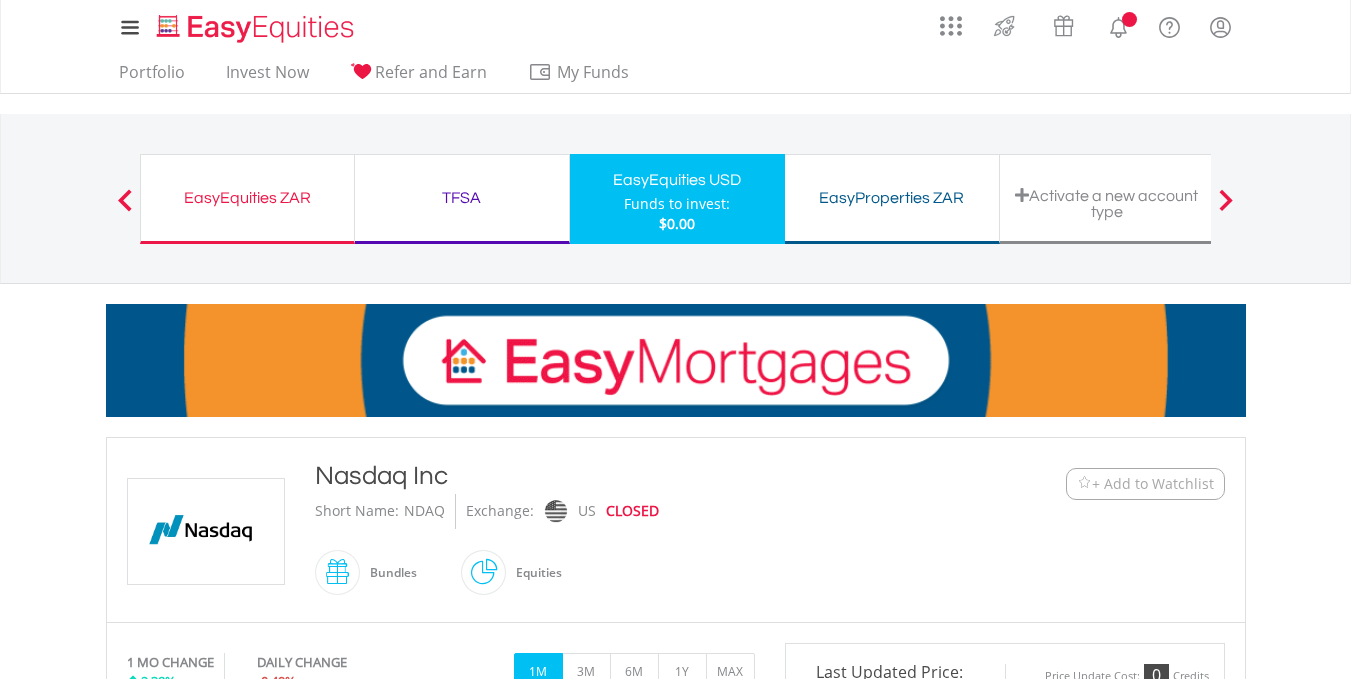 scroll, scrollTop: 0, scrollLeft: 0, axis: both 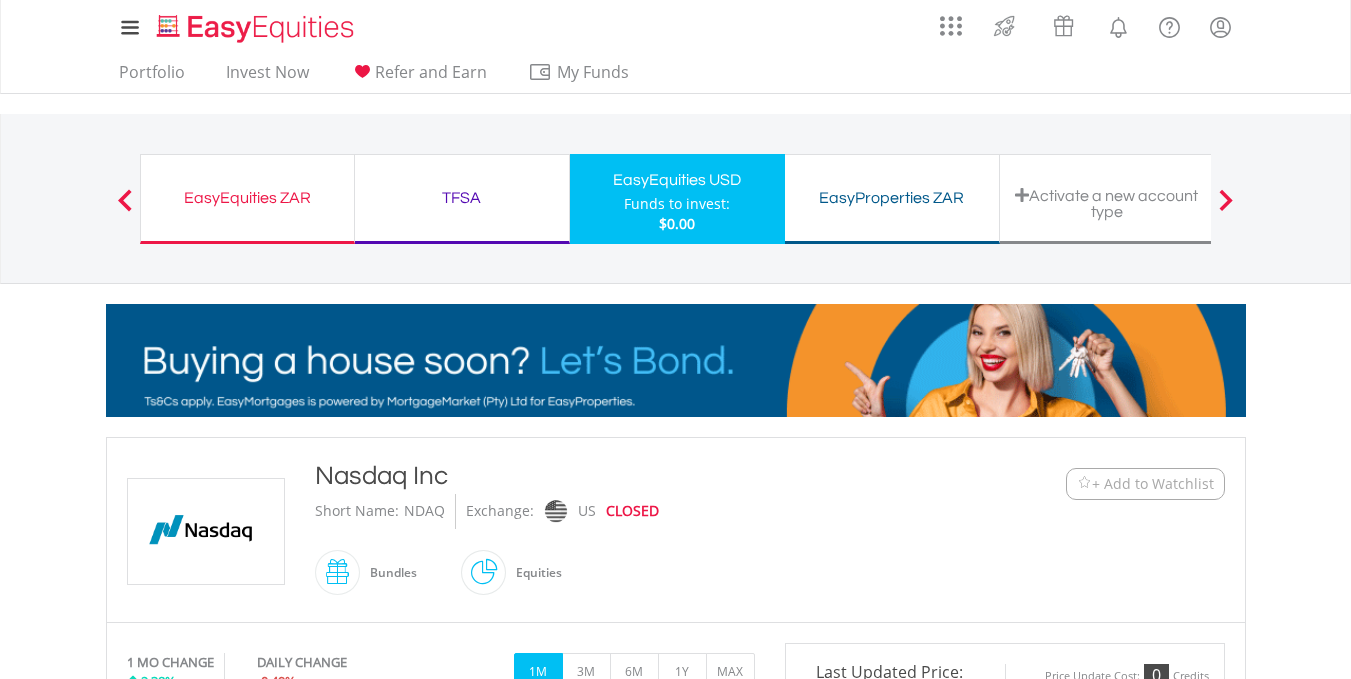 click at bounding box center (1084, 483) 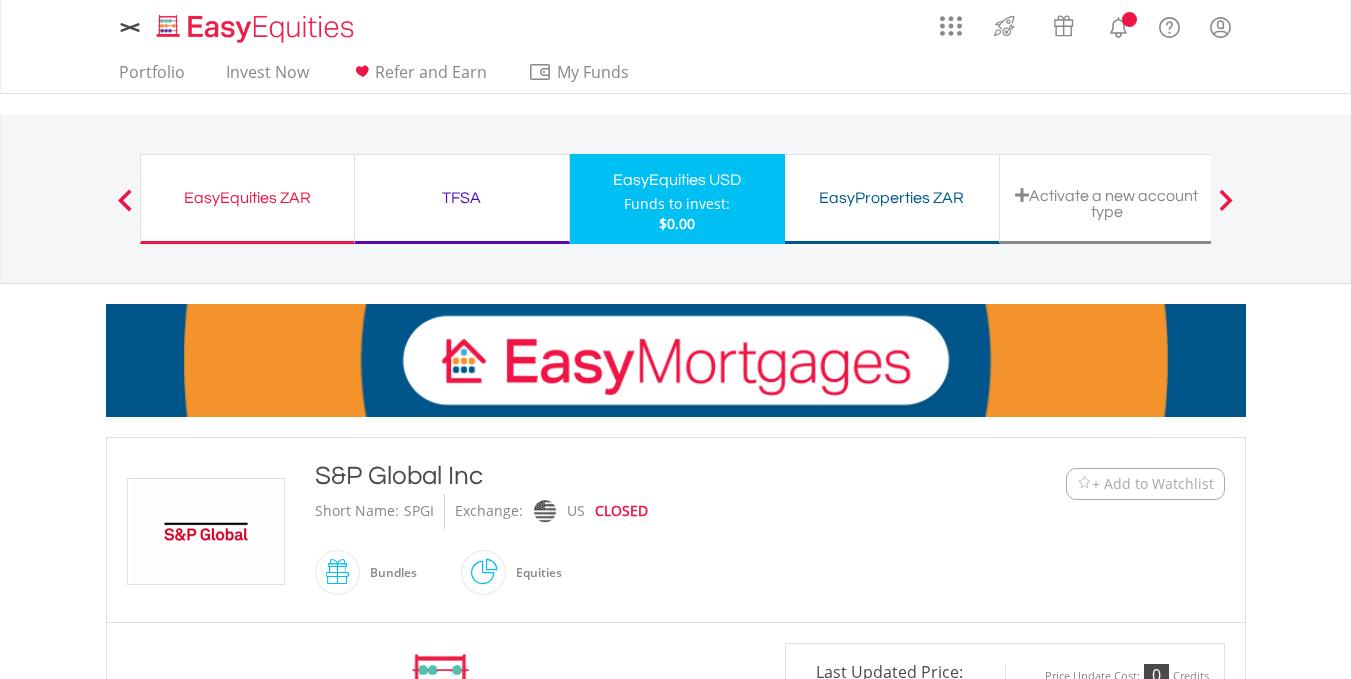 scroll, scrollTop: 0, scrollLeft: 0, axis: both 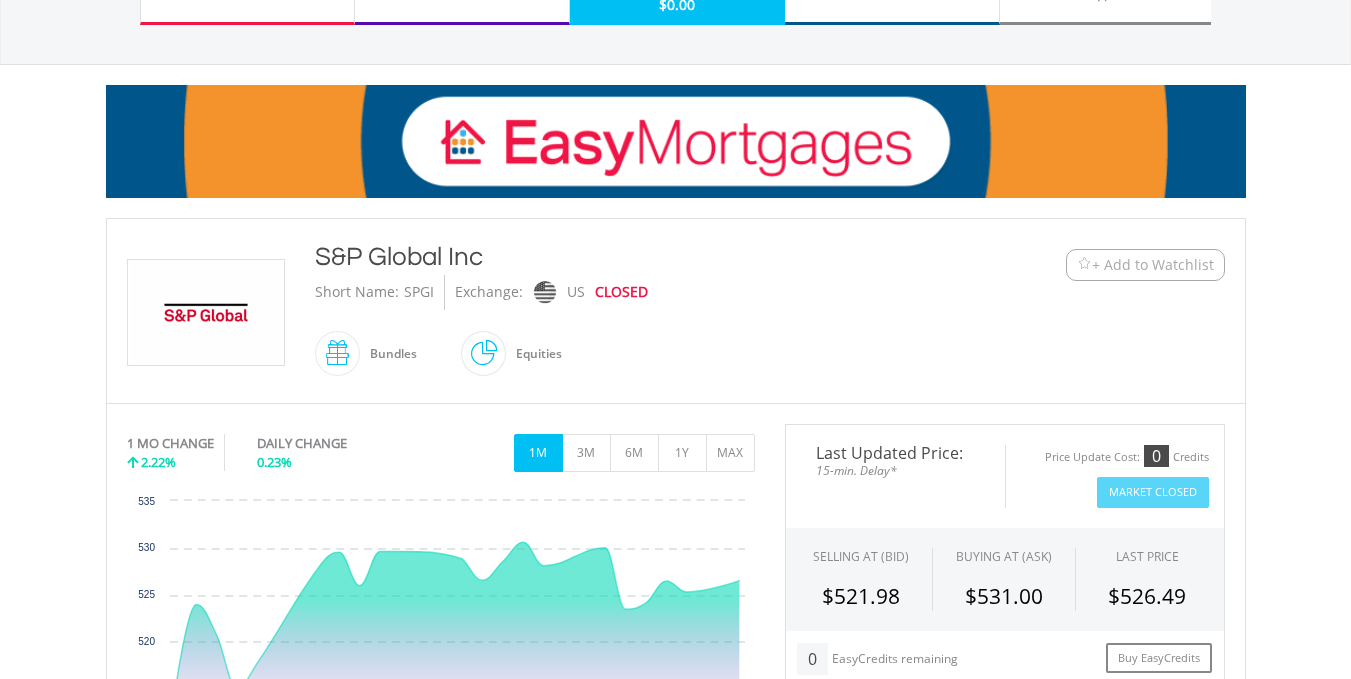 click at bounding box center (1084, 264) 